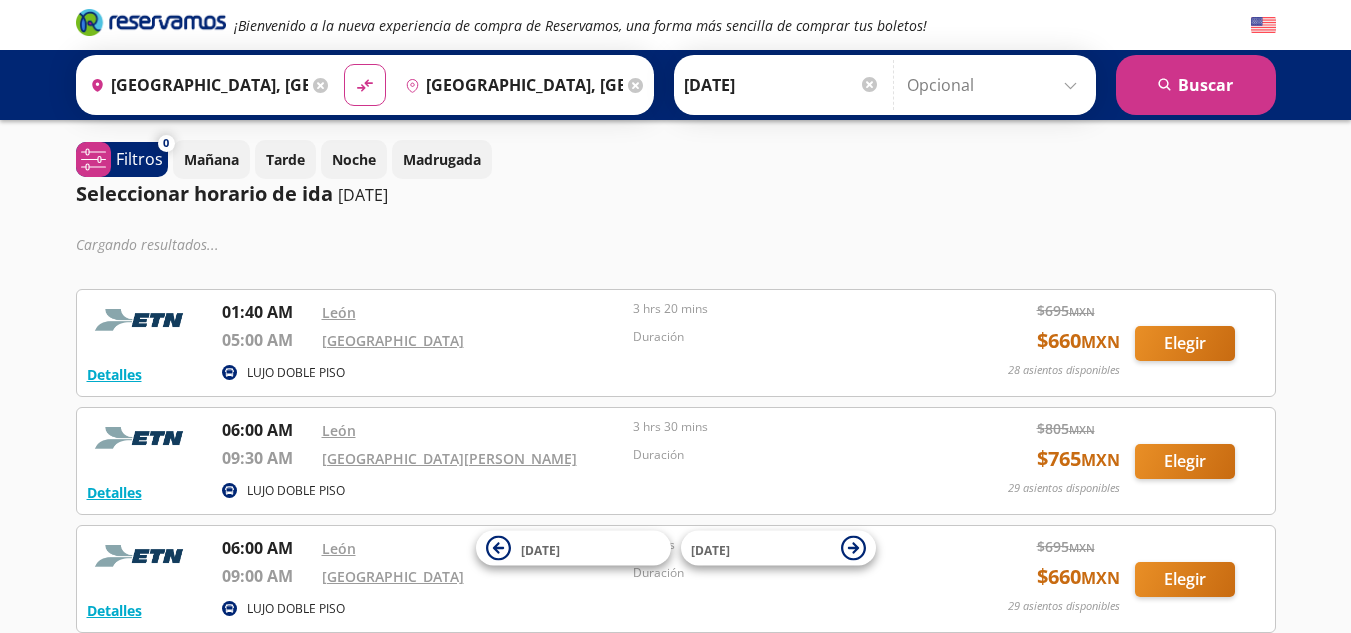 scroll, scrollTop: 0, scrollLeft: 0, axis: both 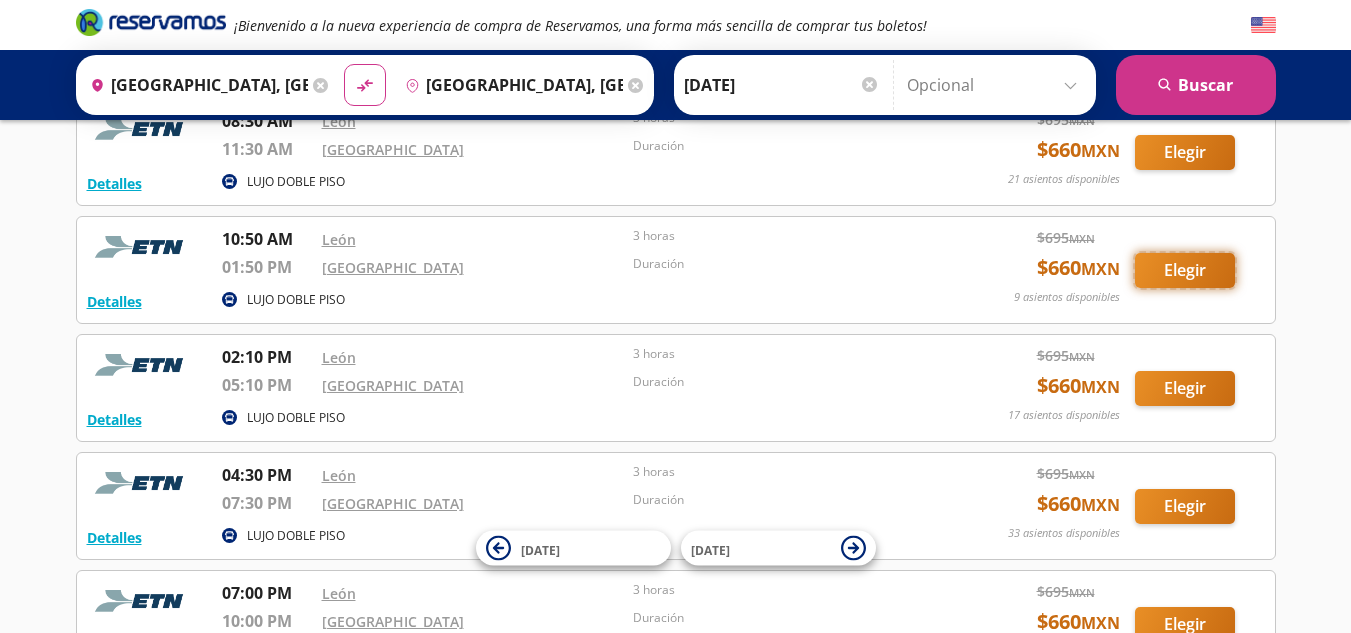 click on "Elegir" at bounding box center (1185, 270) 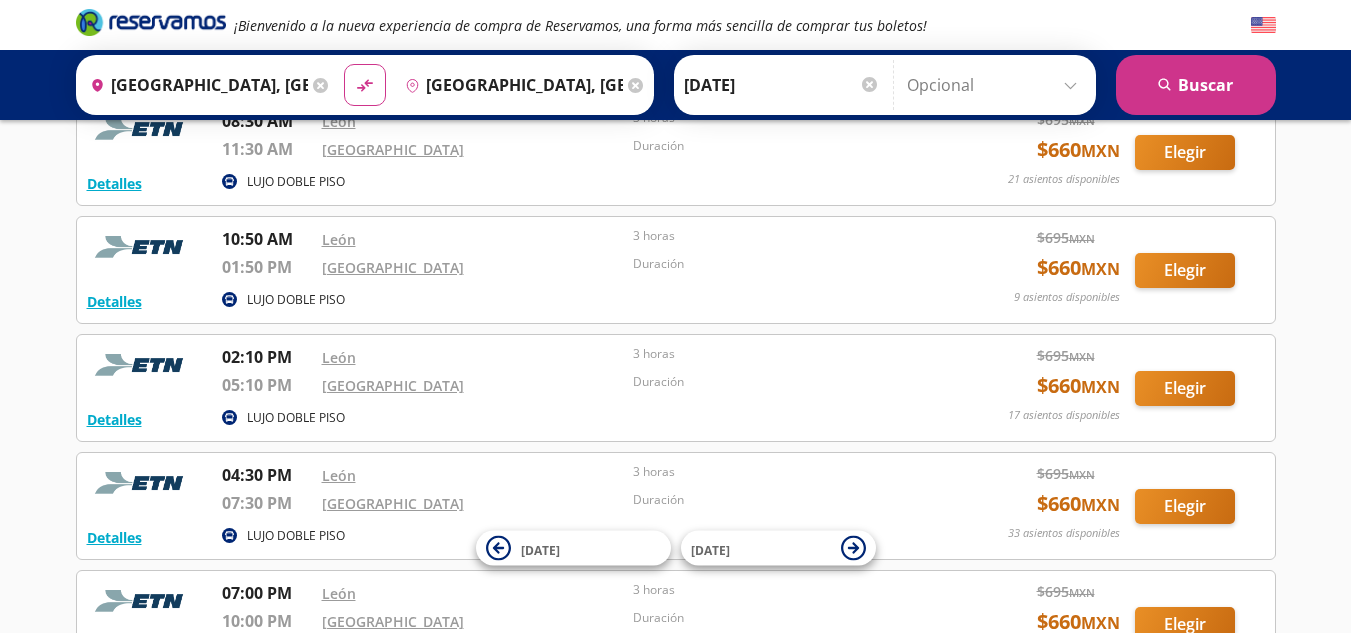 scroll, scrollTop: 0, scrollLeft: 0, axis: both 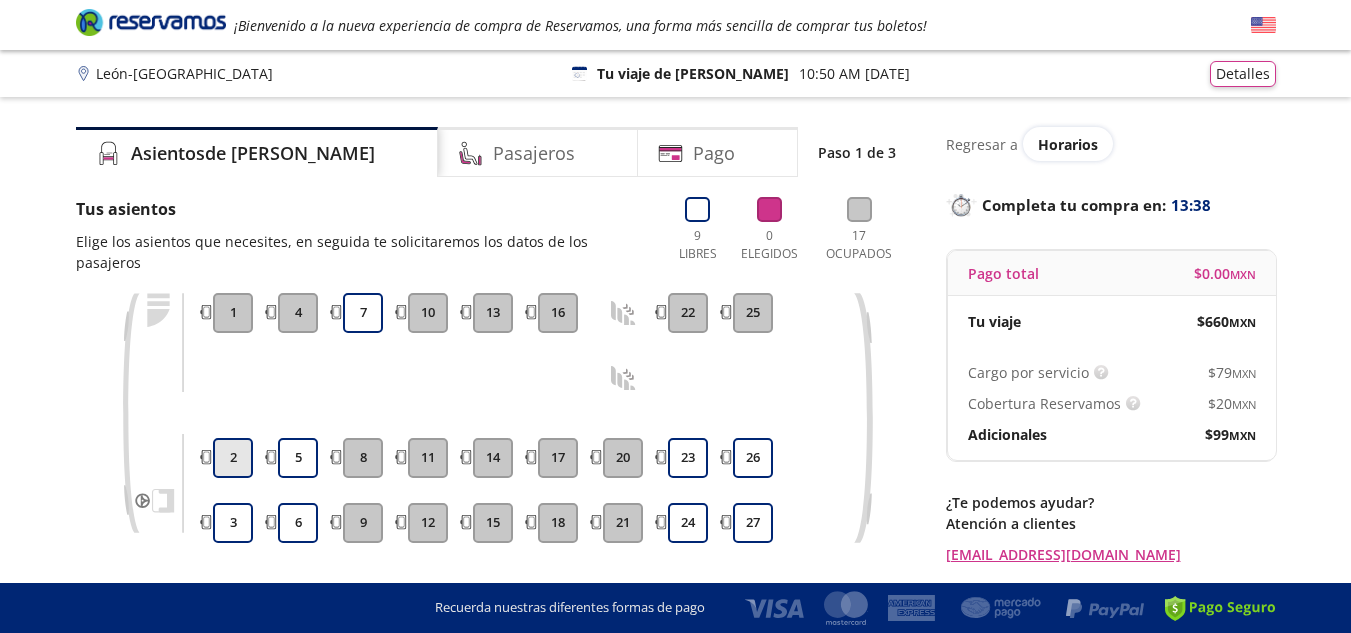 click on "2" at bounding box center [233, 458] 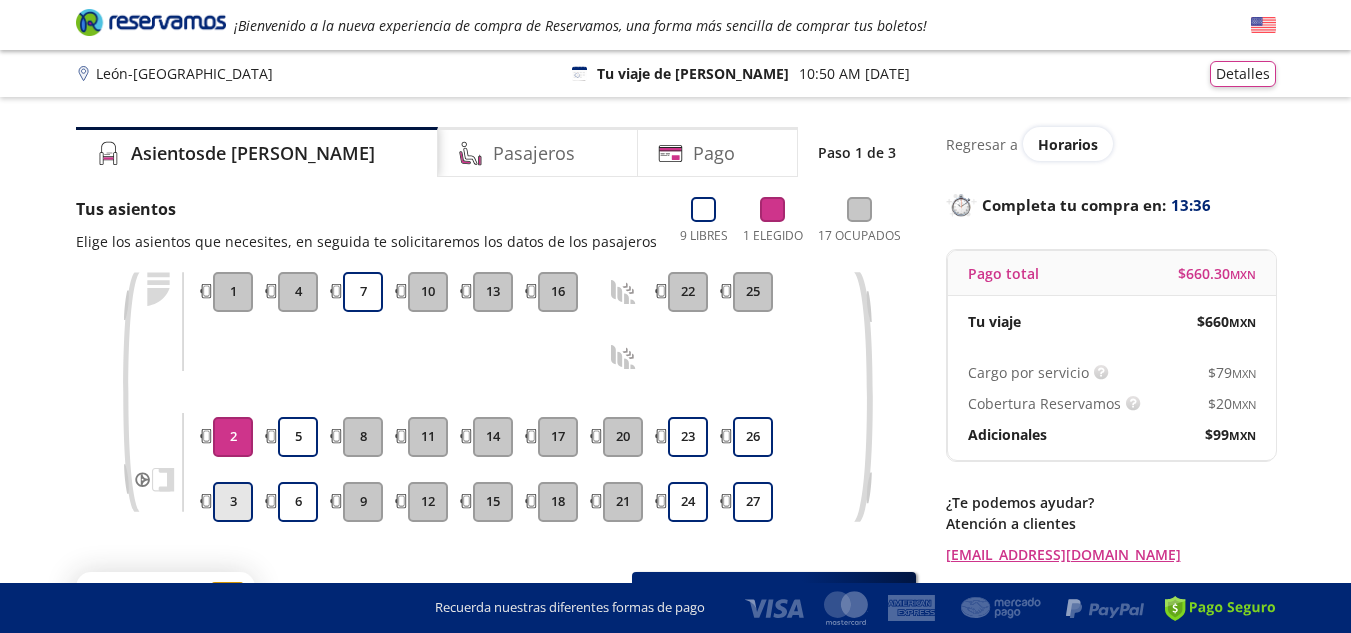 click on "3" at bounding box center (233, 502) 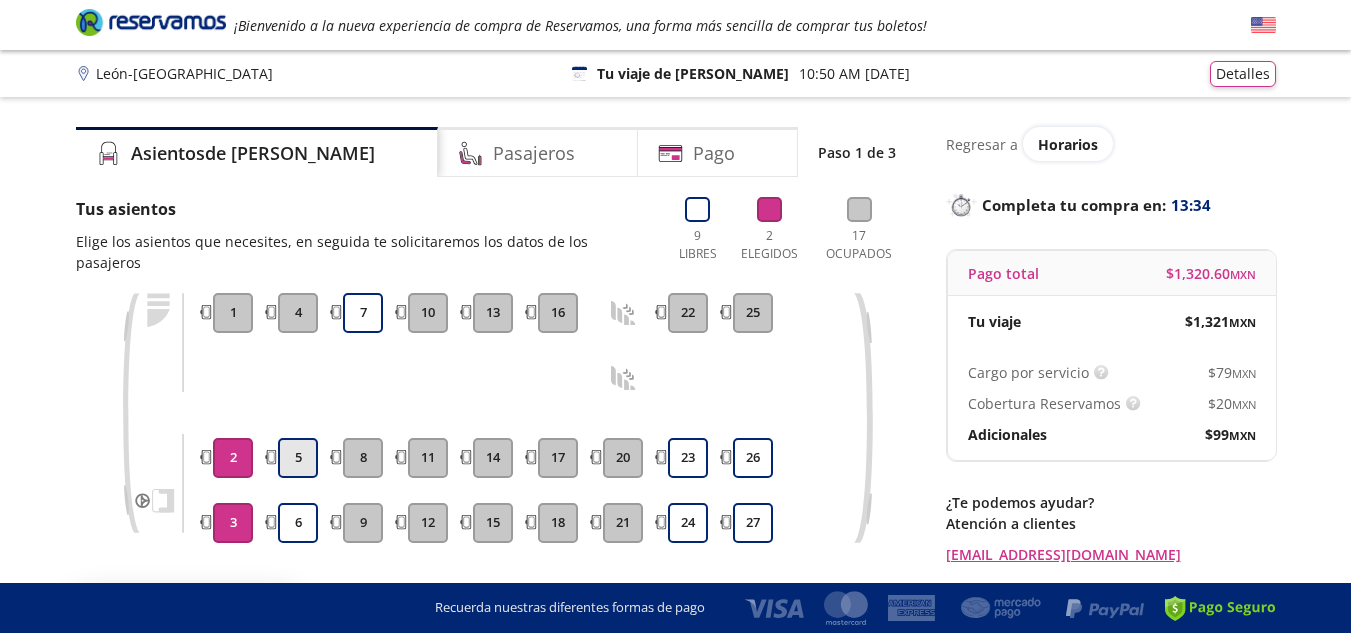 click on "5" at bounding box center [298, 458] 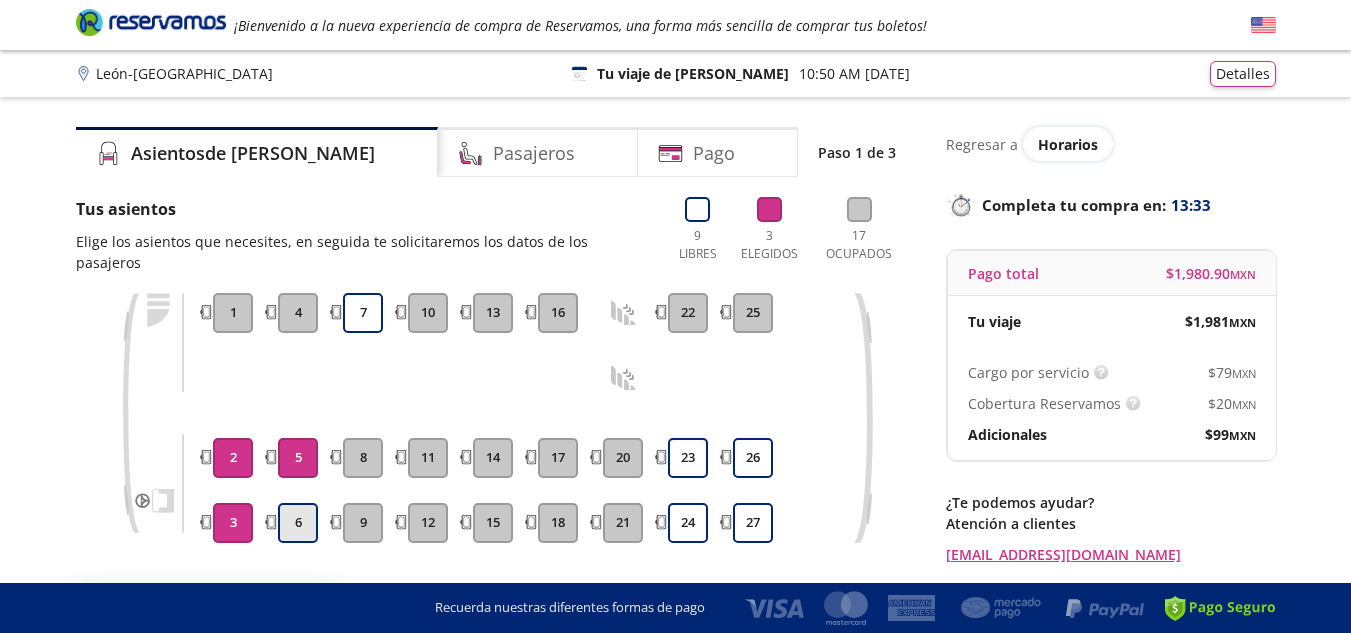click on "6" at bounding box center [298, 523] 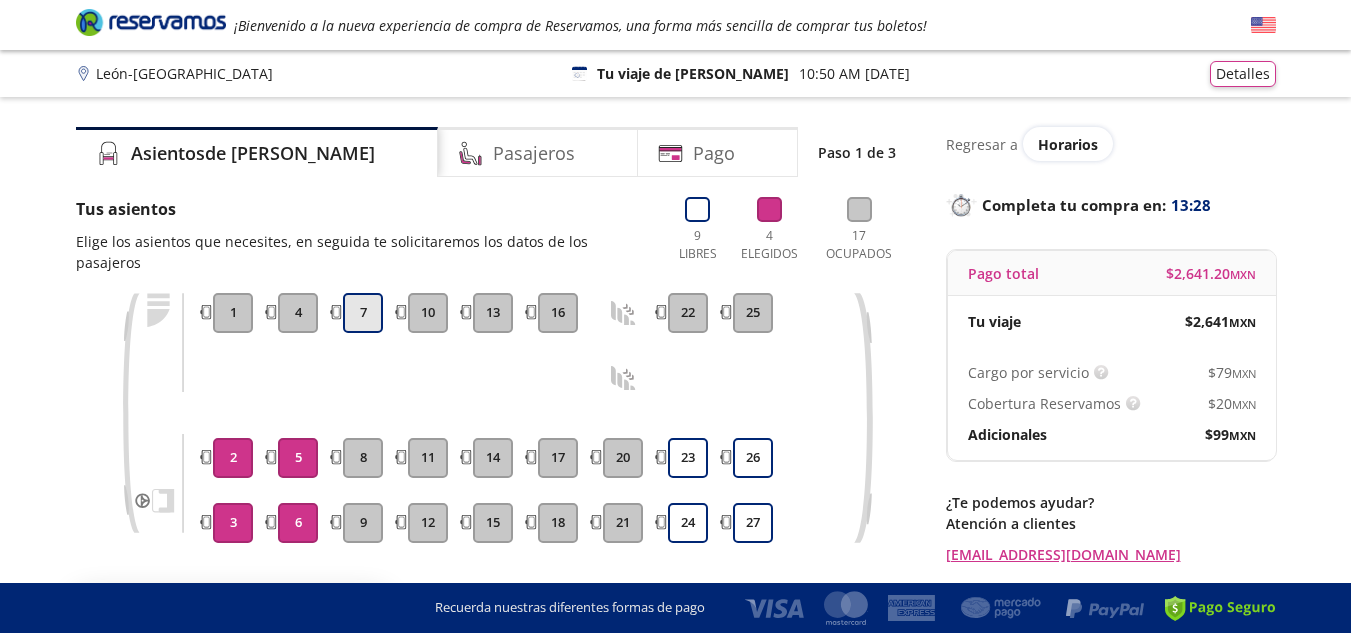 click on "7" at bounding box center [363, 313] 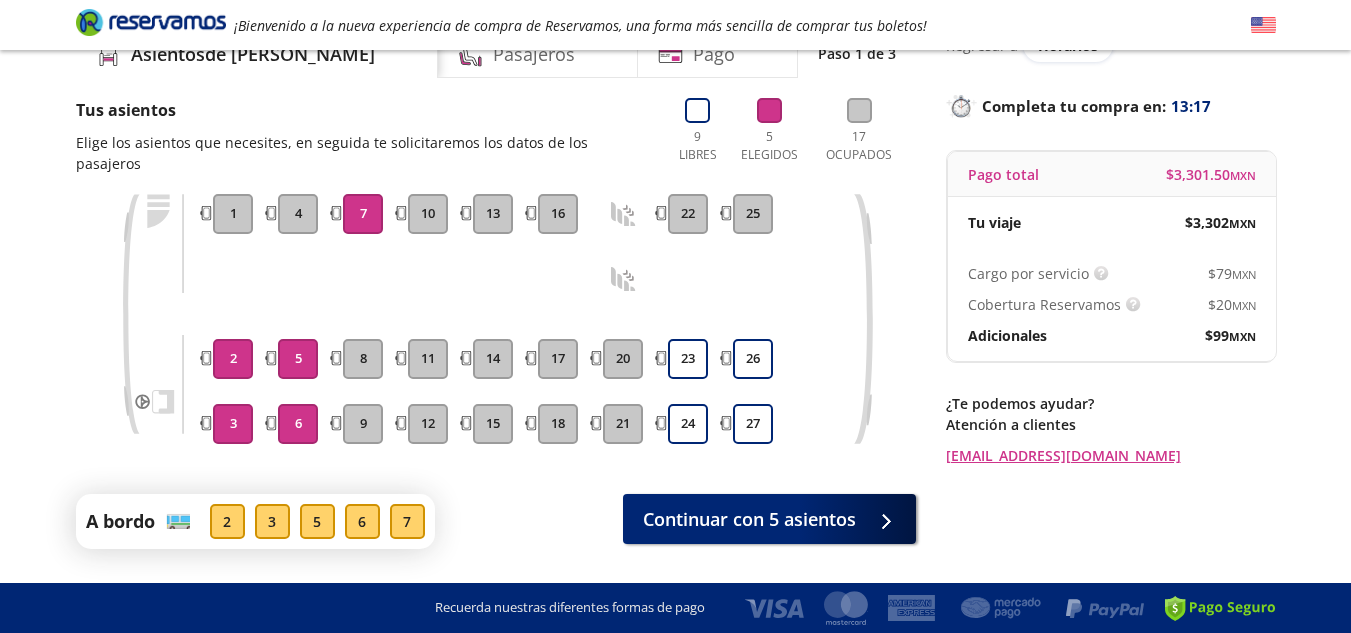 scroll, scrollTop: 100, scrollLeft: 0, axis: vertical 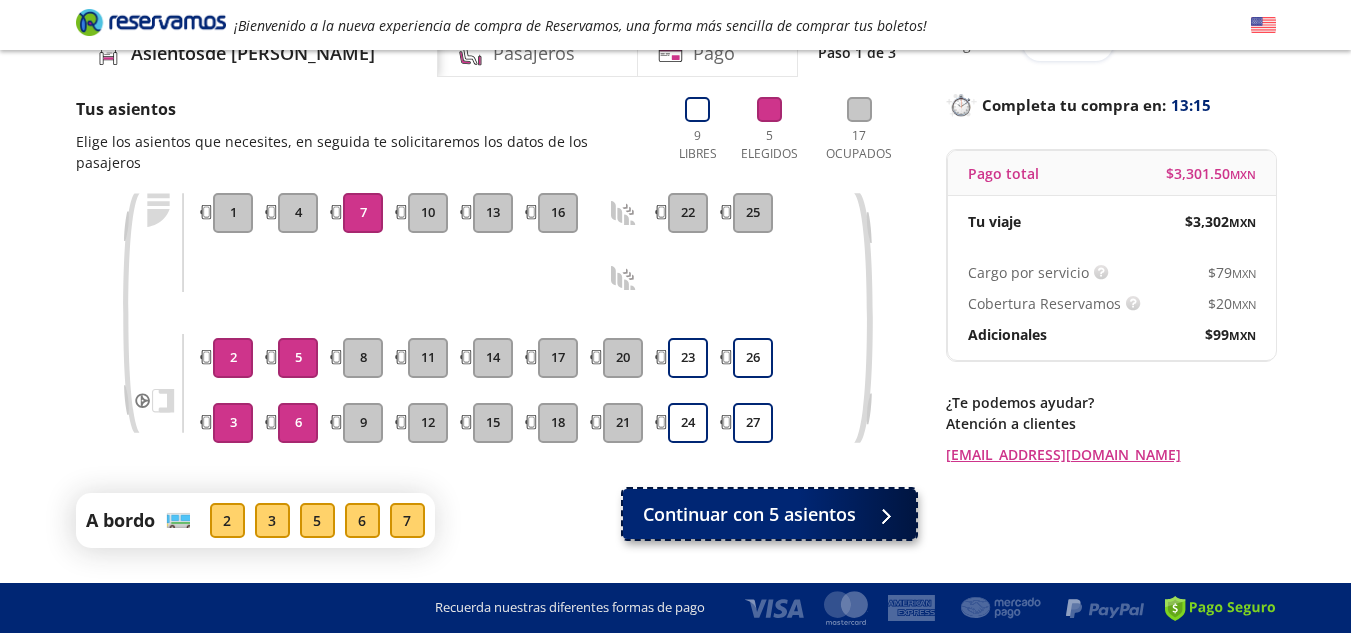 click on "Continuar con 5 asientos" at bounding box center [749, 514] 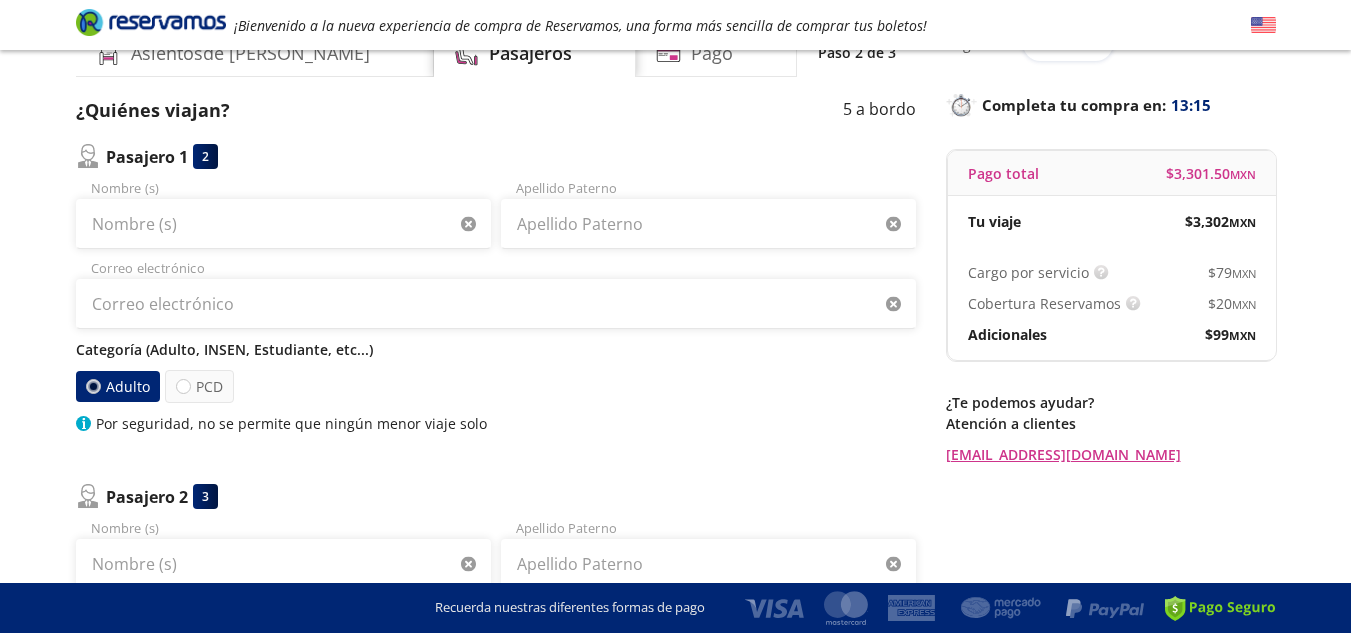 scroll, scrollTop: 0, scrollLeft: 0, axis: both 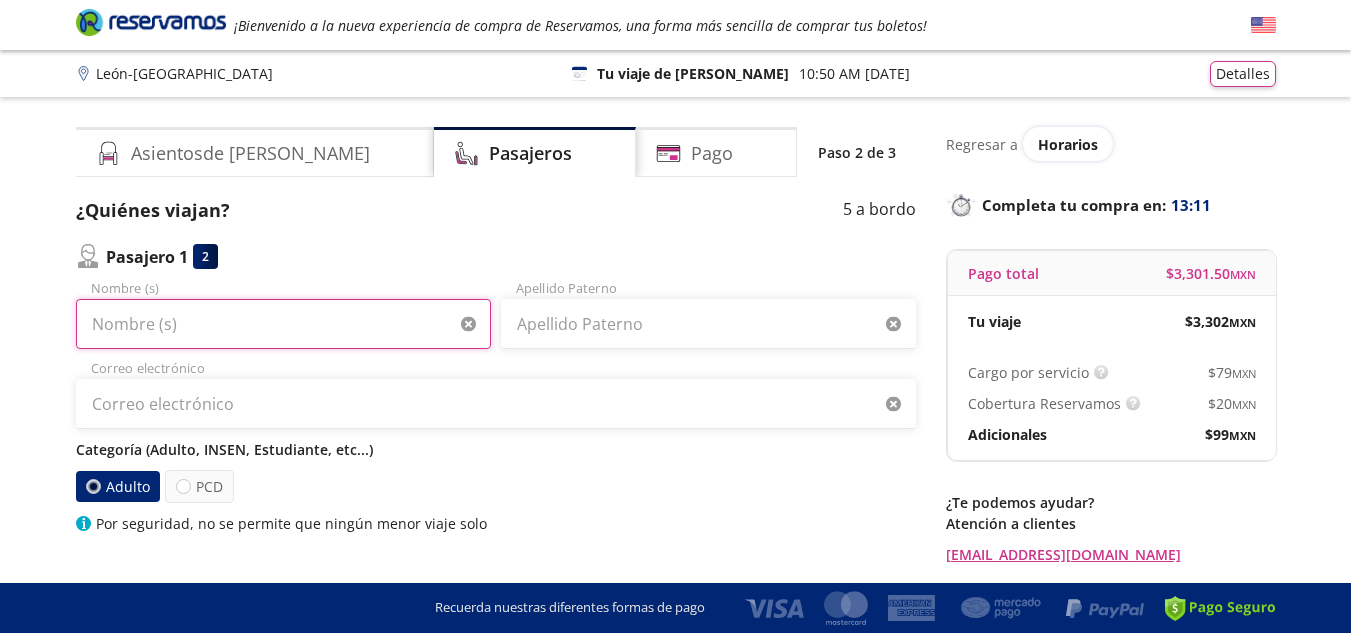 click on "Nombre (s)" at bounding box center (283, 324) 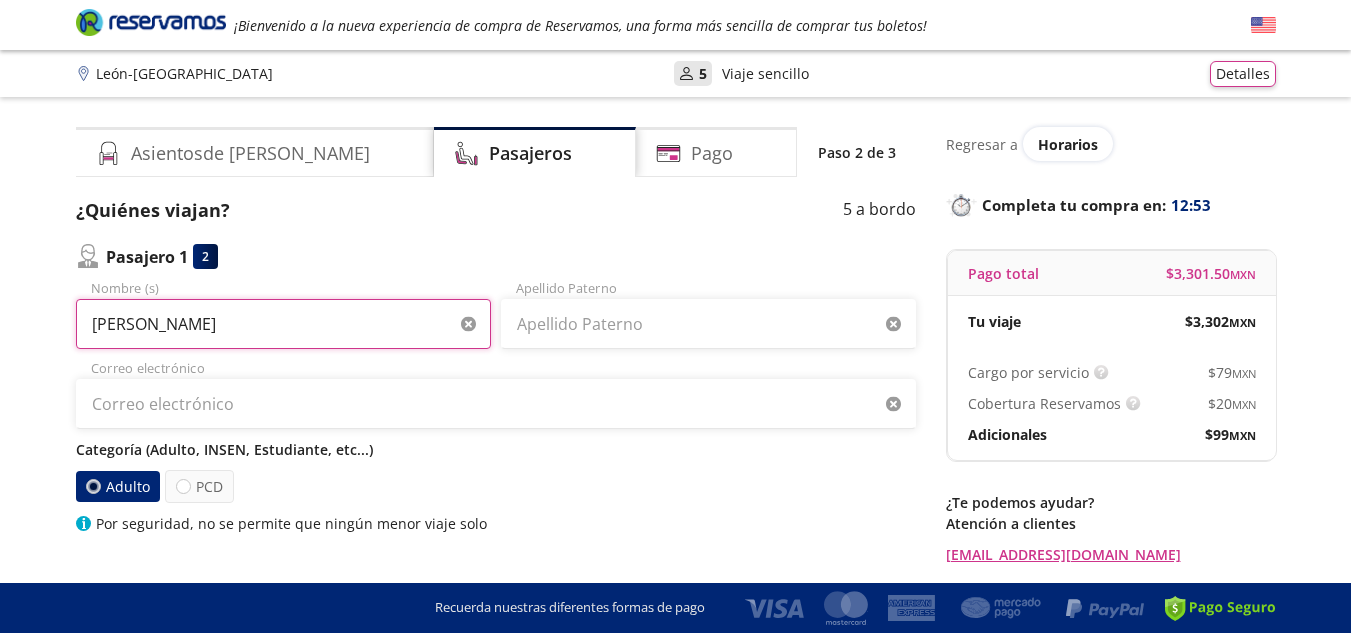 drag, startPoint x: 205, startPoint y: 324, endPoint x: 373, endPoint y: 311, distance: 168.50223 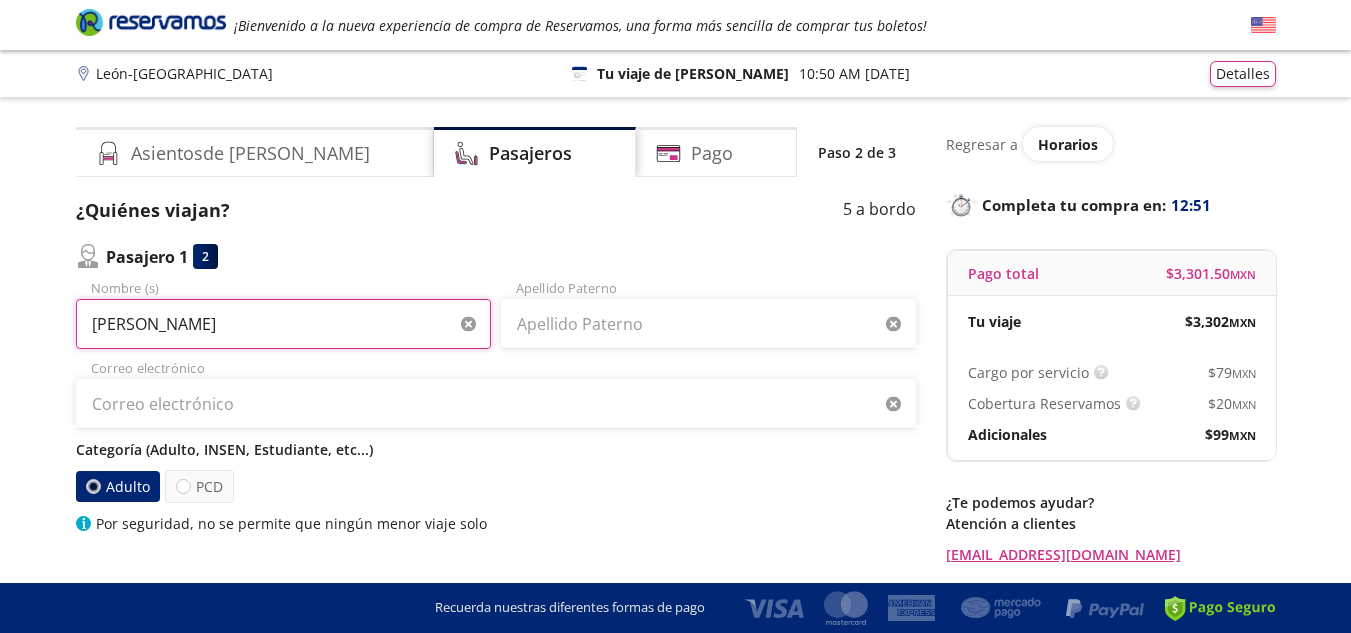 type on "[PERSON_NAME]" 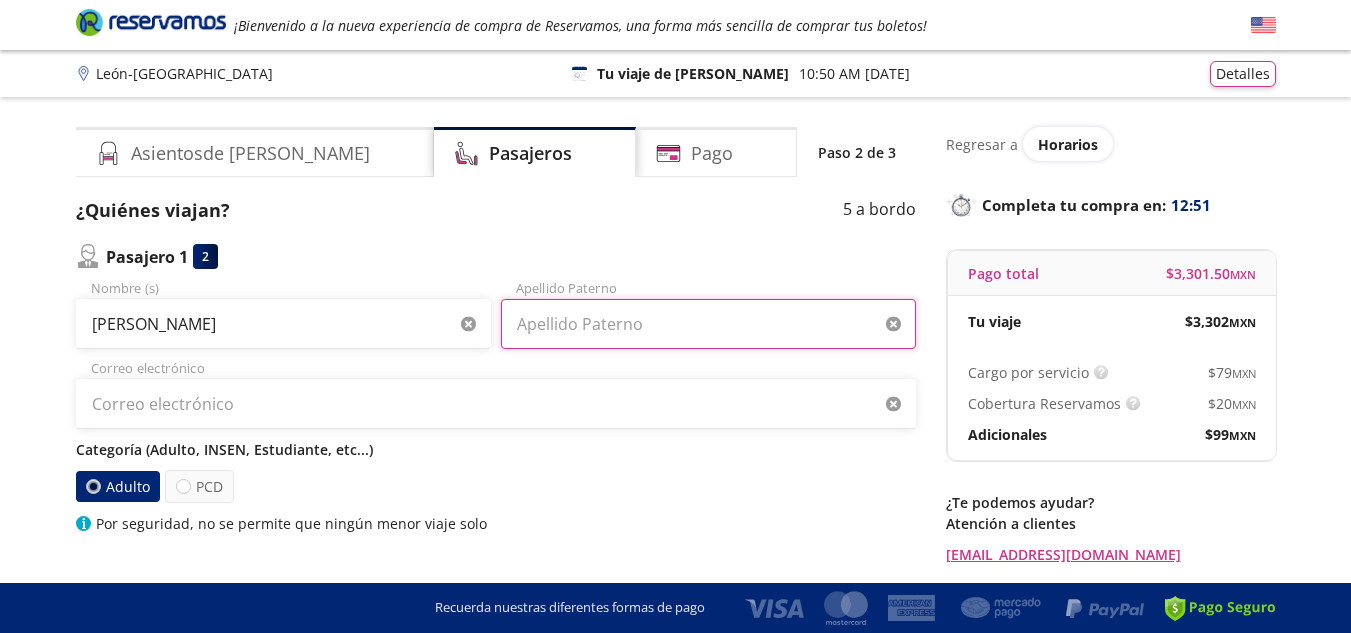 click on "Apellido Paterno" at bounding box center [708, 324] 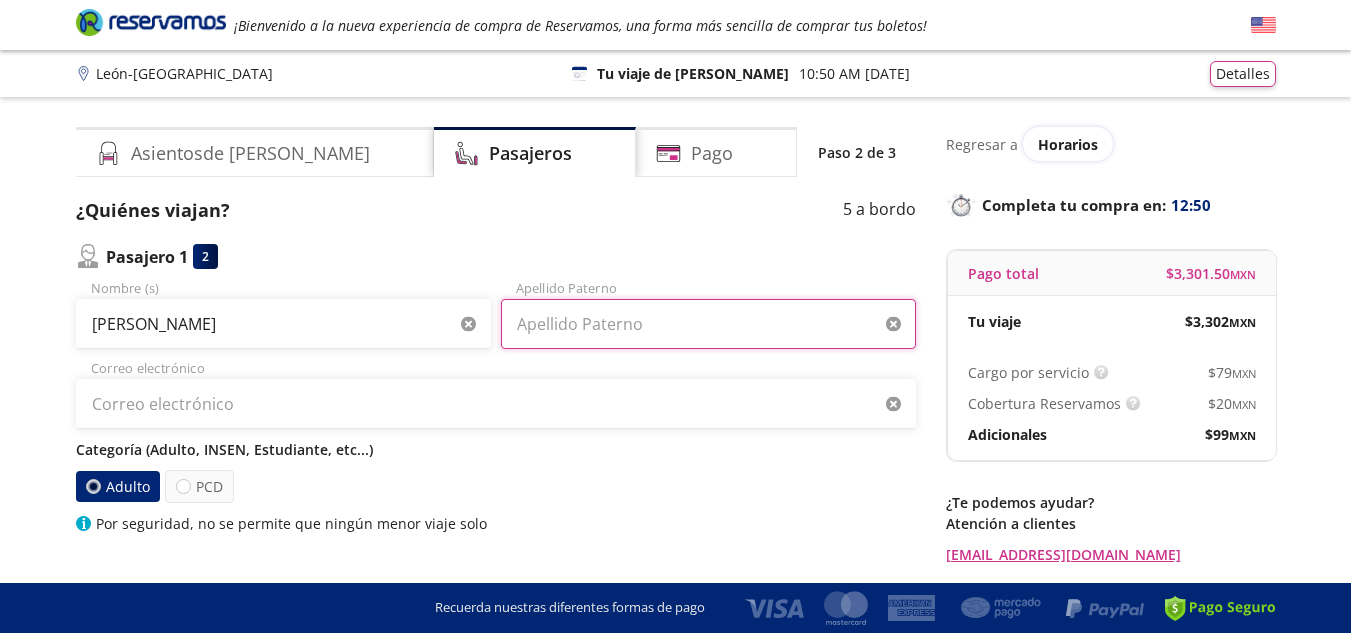 paste on "RAZURA VILLALOBOS" 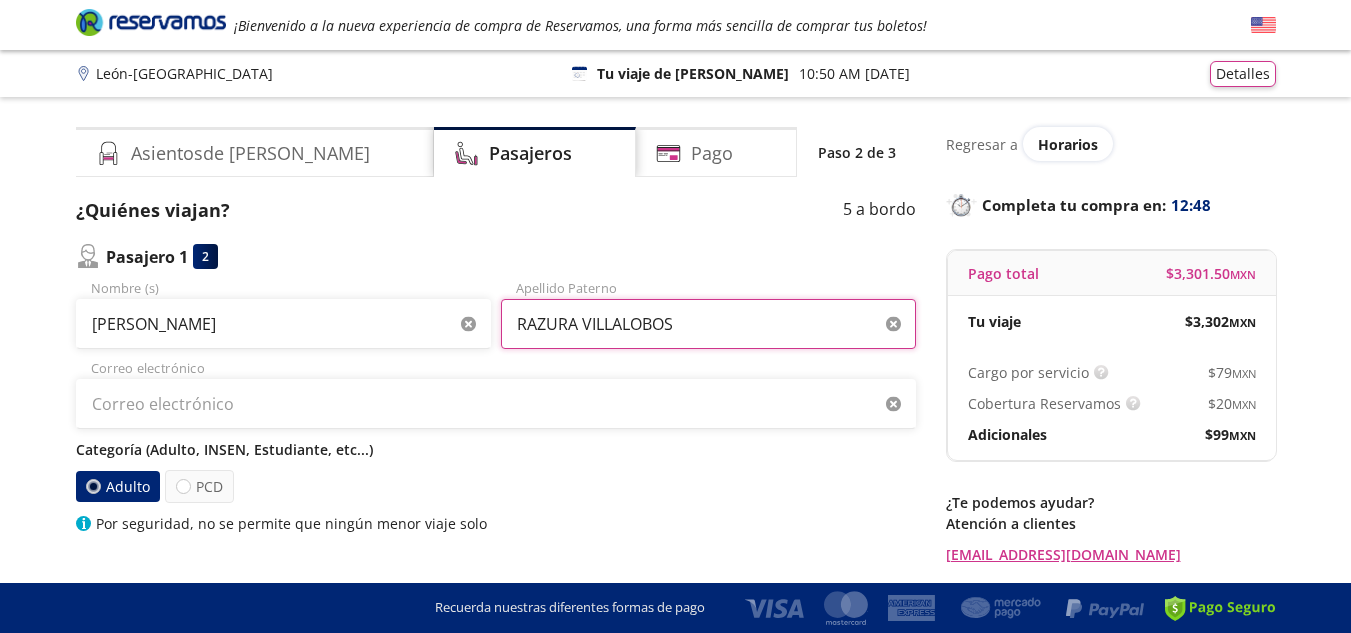 type on "RAZURA VILLALOBOS" 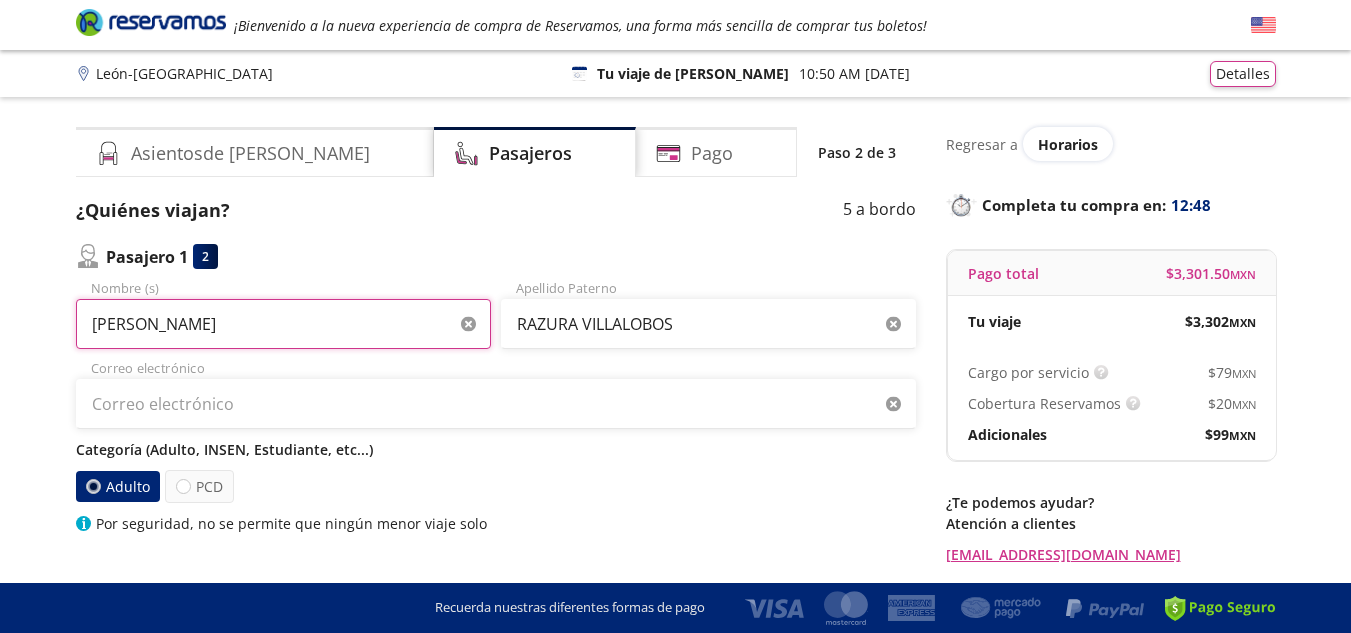 drag, startPoint x: 204, startPoint y: 322, endPoint x: 378, endPoint y: 332, distance: 174.28712 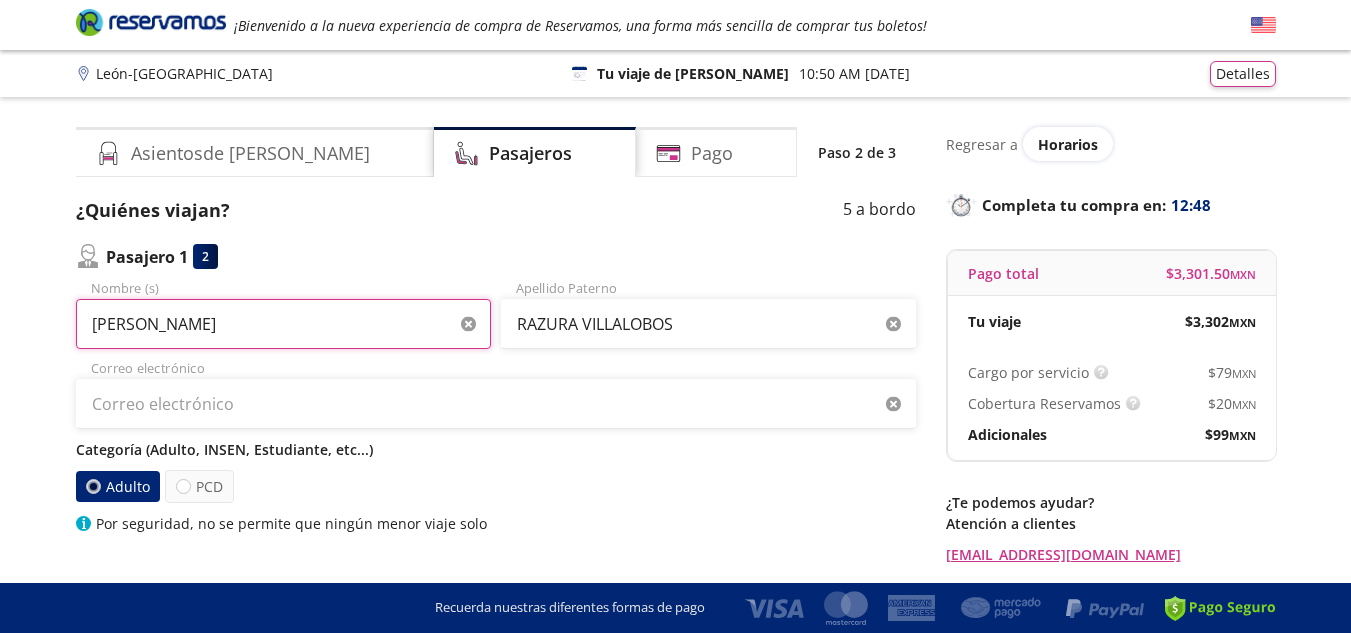 click on "[PERSON_NAME]" at bounding box center [283, 324] 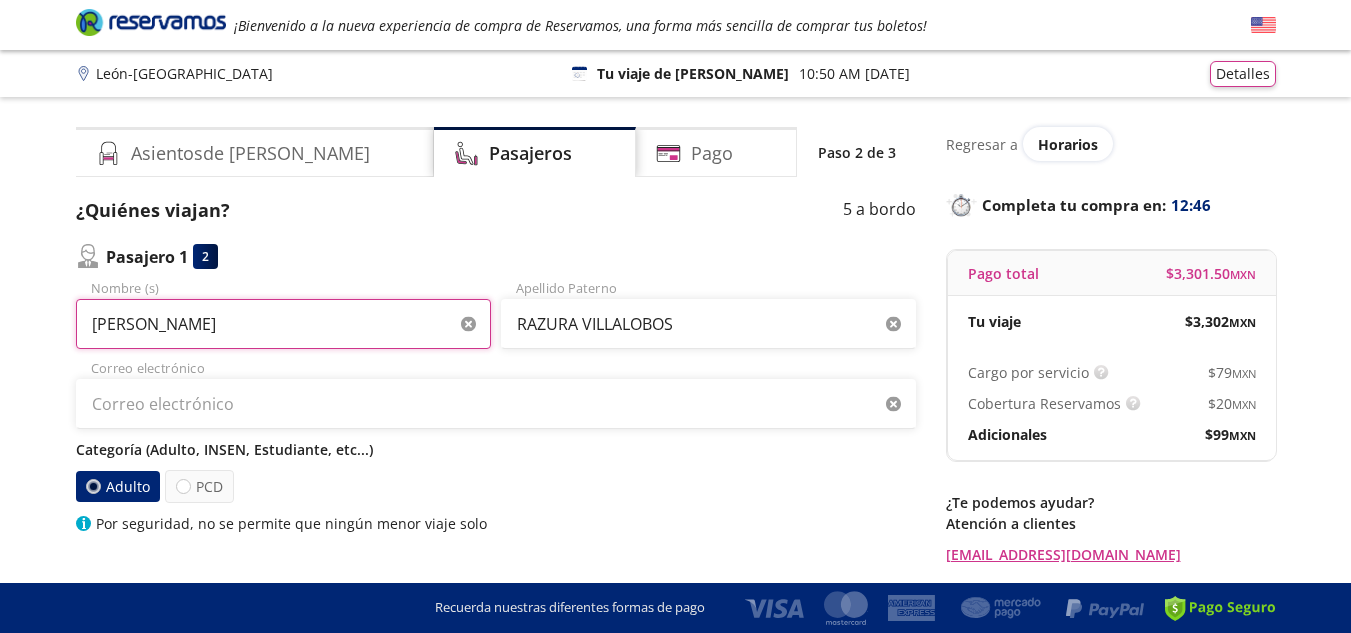 type on "[PERSON_NAME]" 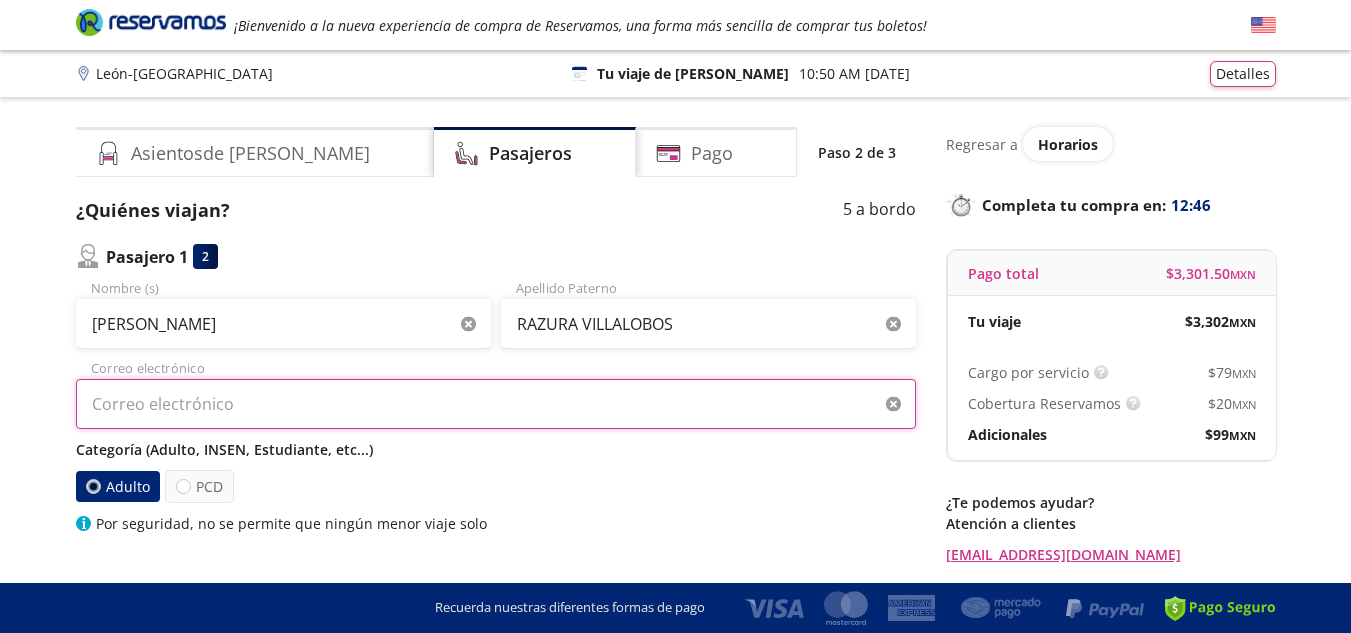 click on "Correo electrónico" at bounding box center (496, 404) 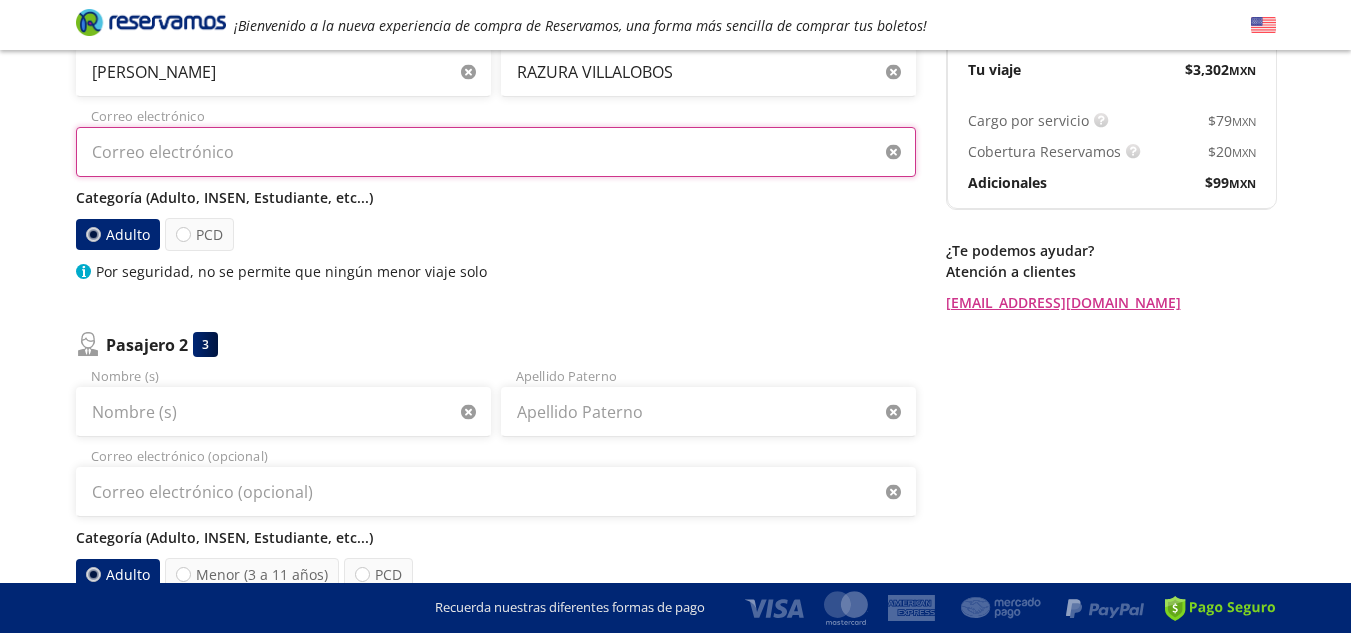 scroll, scrollTop: 223, scrollLeft: 0, axis: vertical 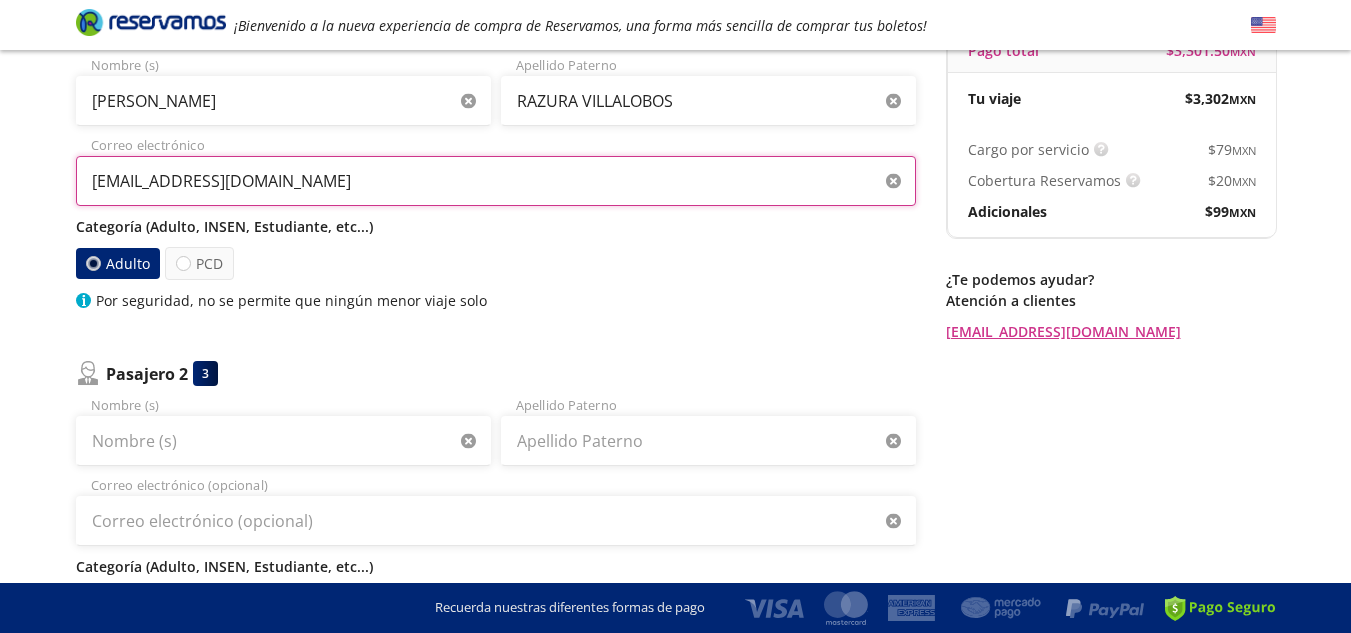 type on "[EMAIL_ADDRESS][DOMAIN_NAME]" 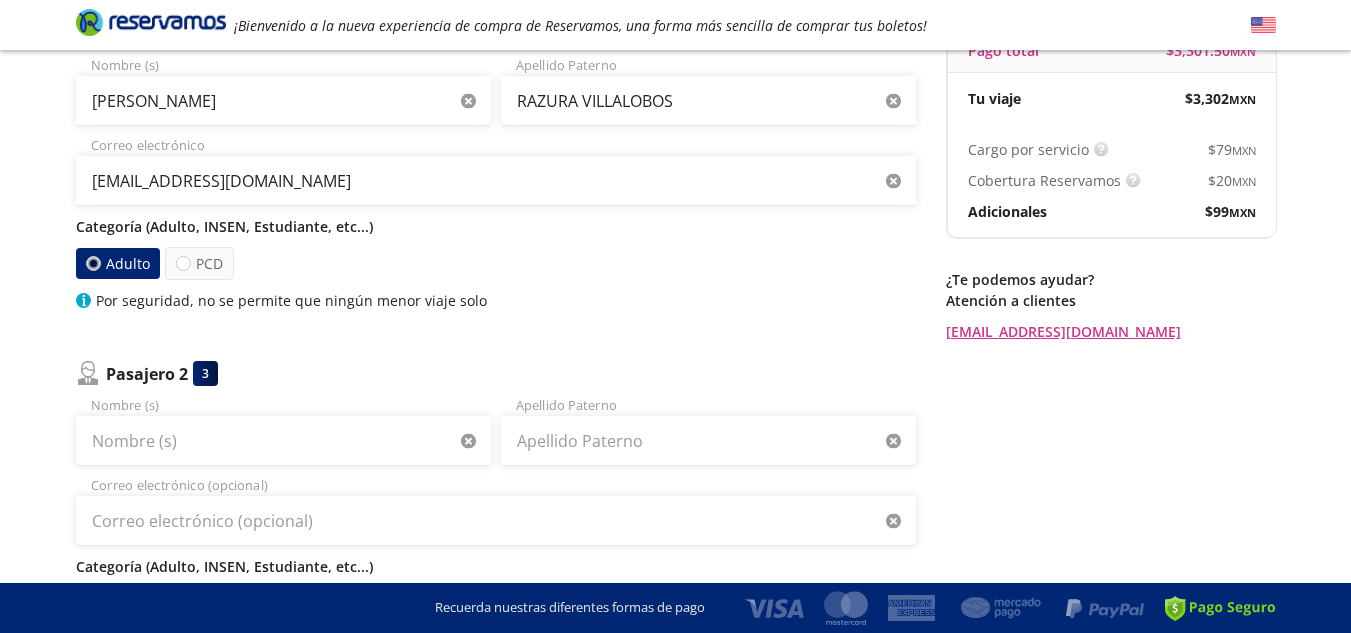 type 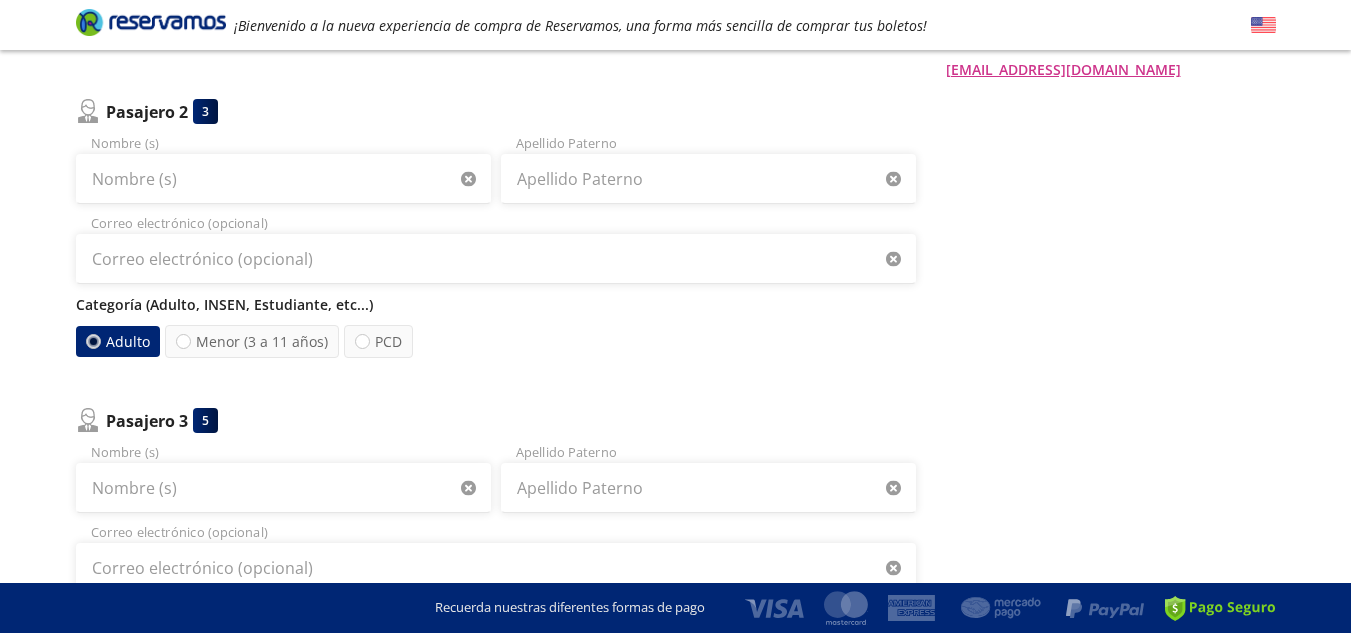 scroll, scrollTop: 488, scrollLeft: 0, axis: vertical 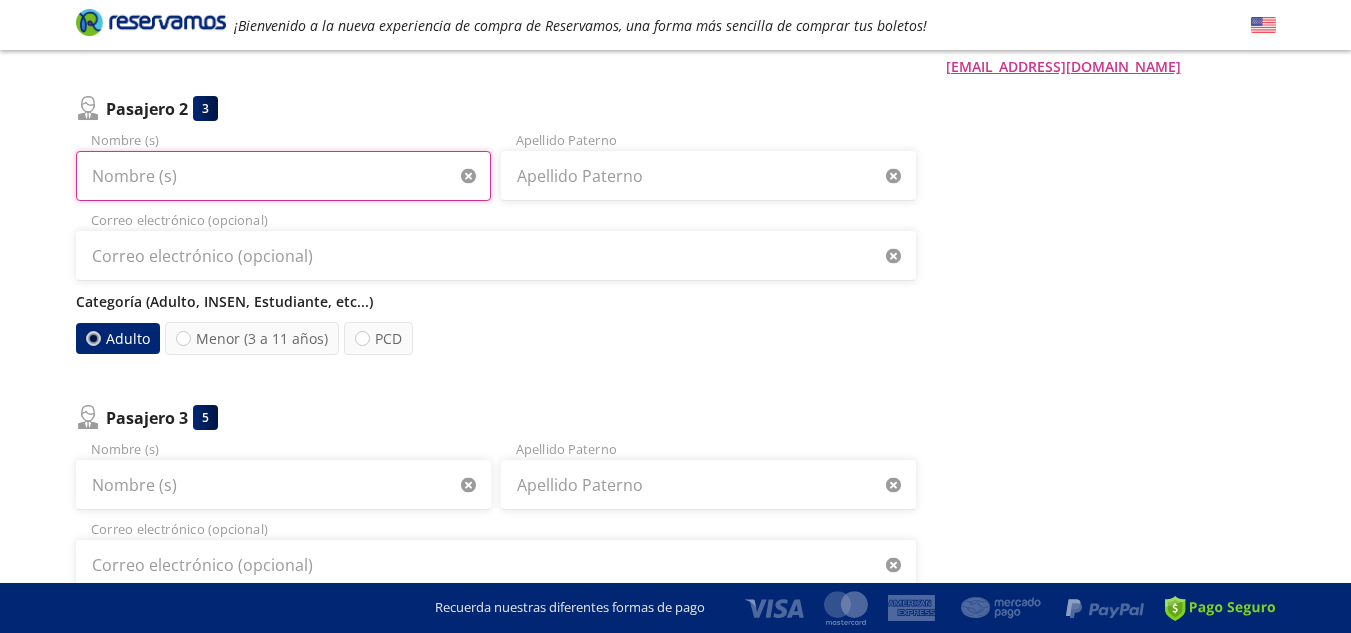 click on "Nombre (s)" at bounding box center [283, 176] 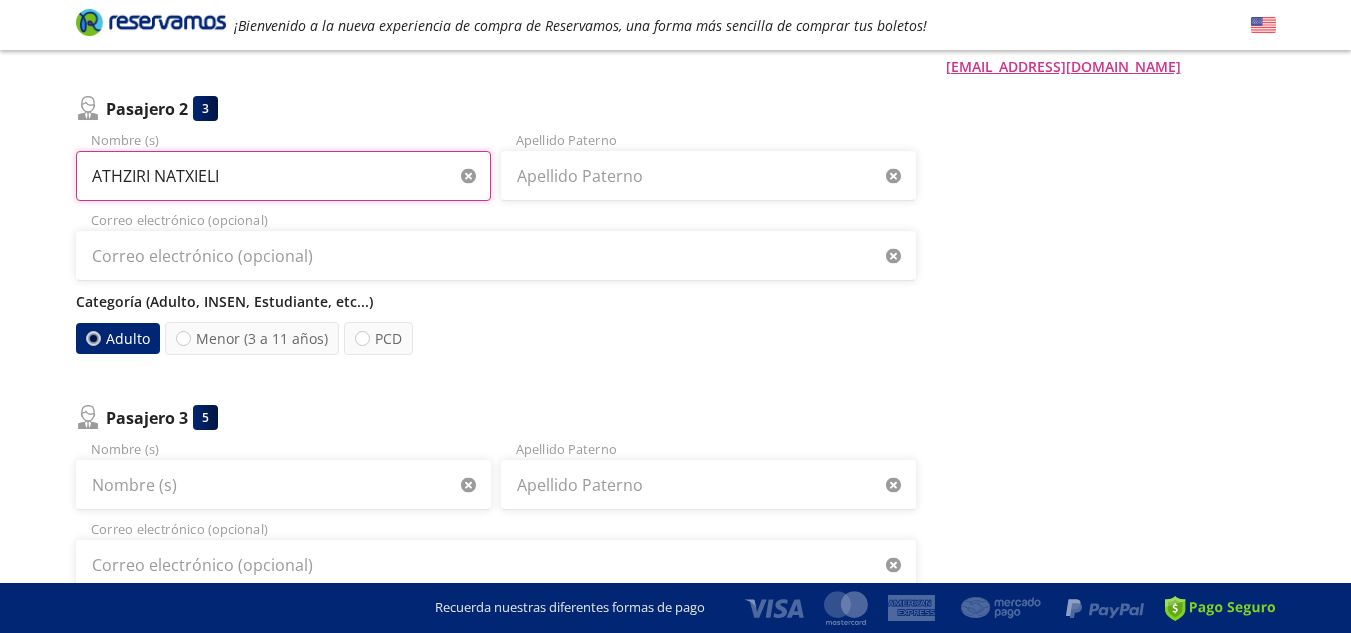 type on "ATHZIRI NATXIELI" 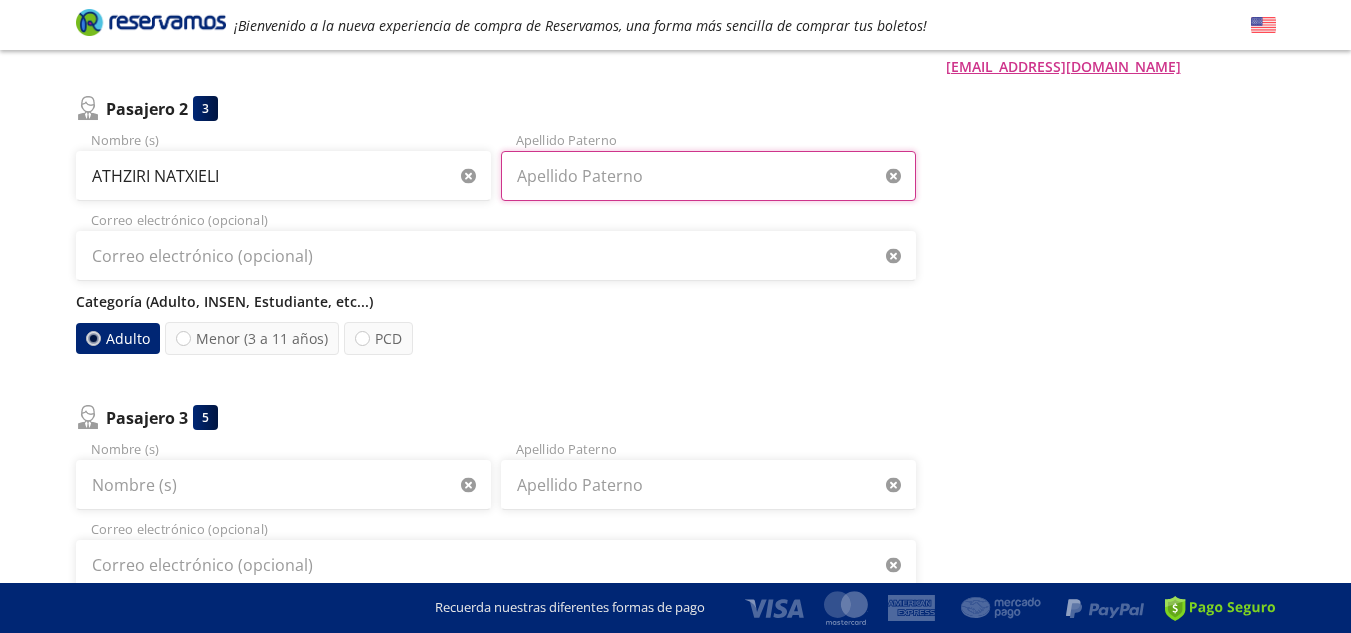 click on "Apellido Paterno" at bounding box center [708, 176] 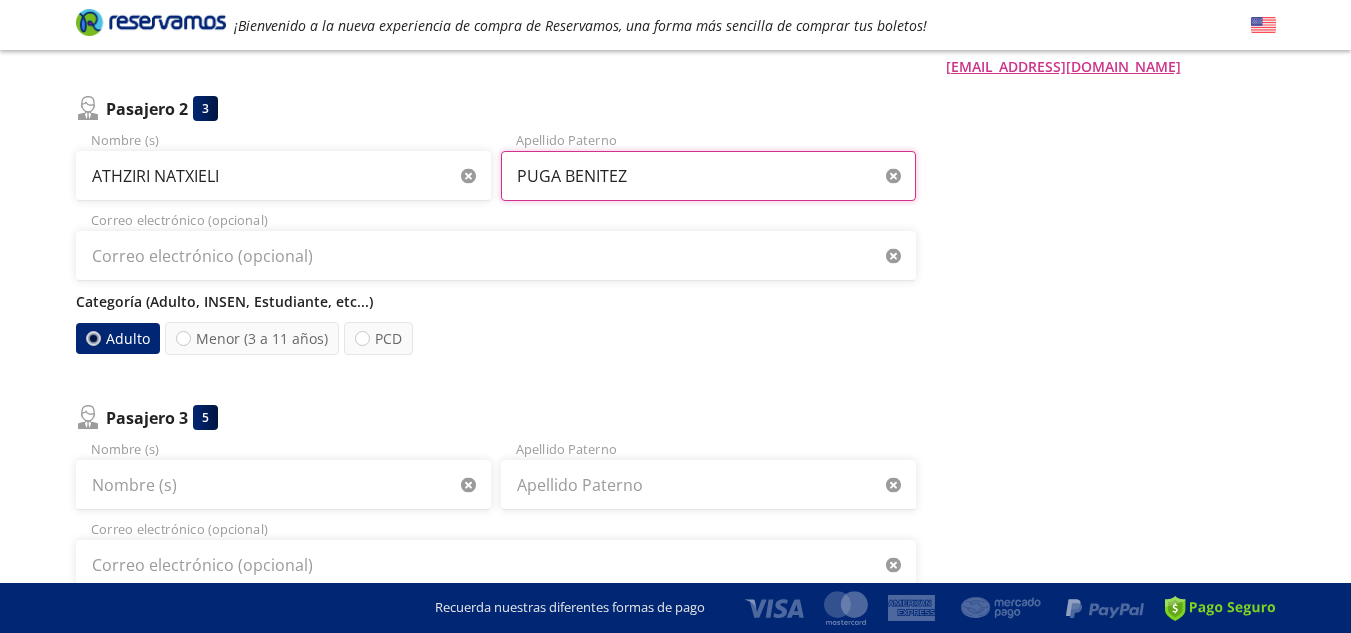 type on "PUGA BENITEZ" 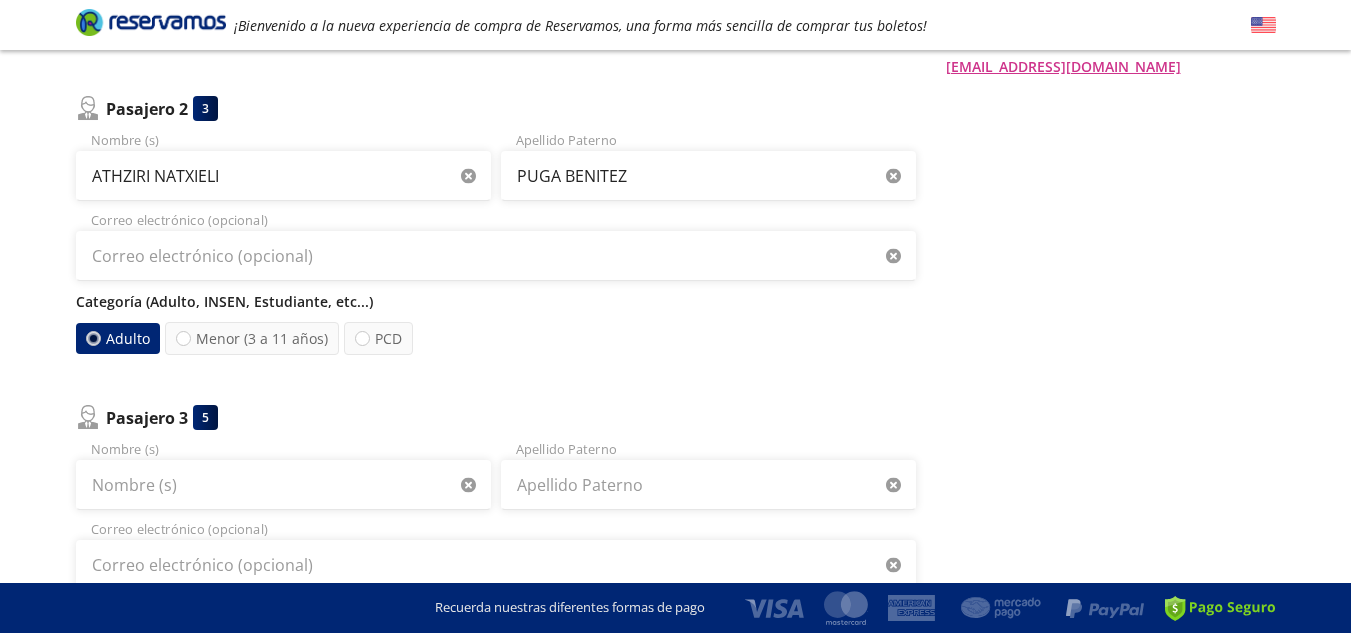 type 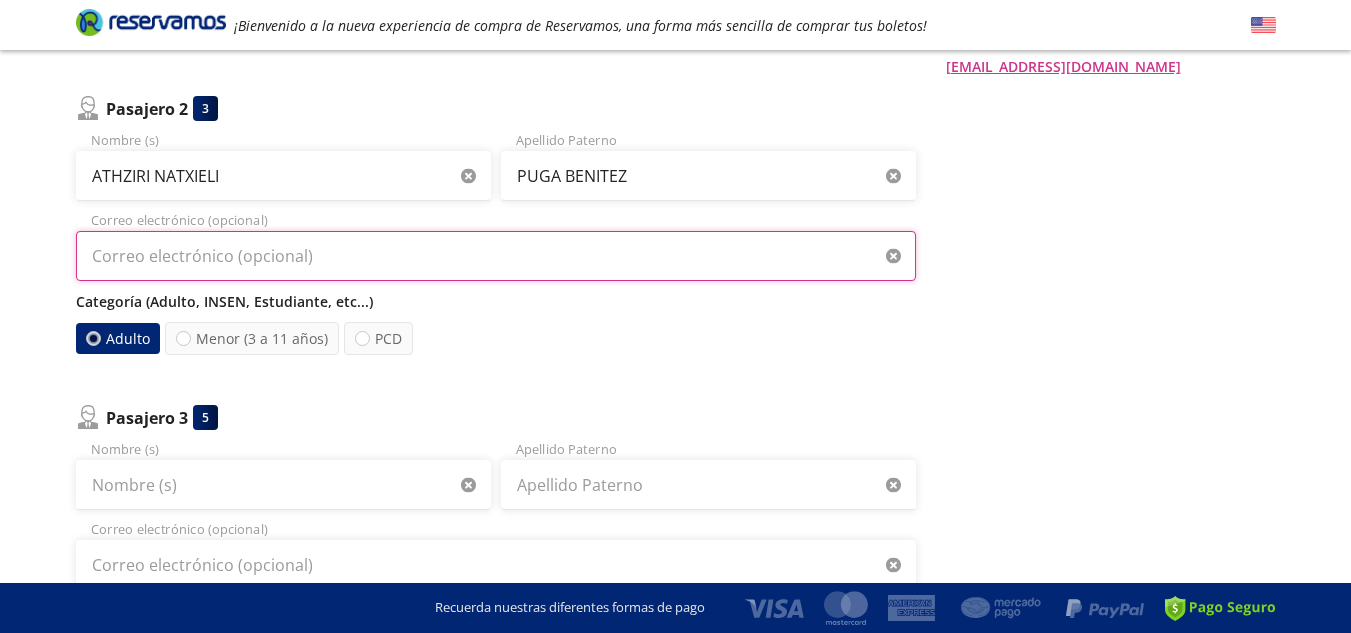 click on "Correo electrónico (opcional)" at bounding box center [496, 256] 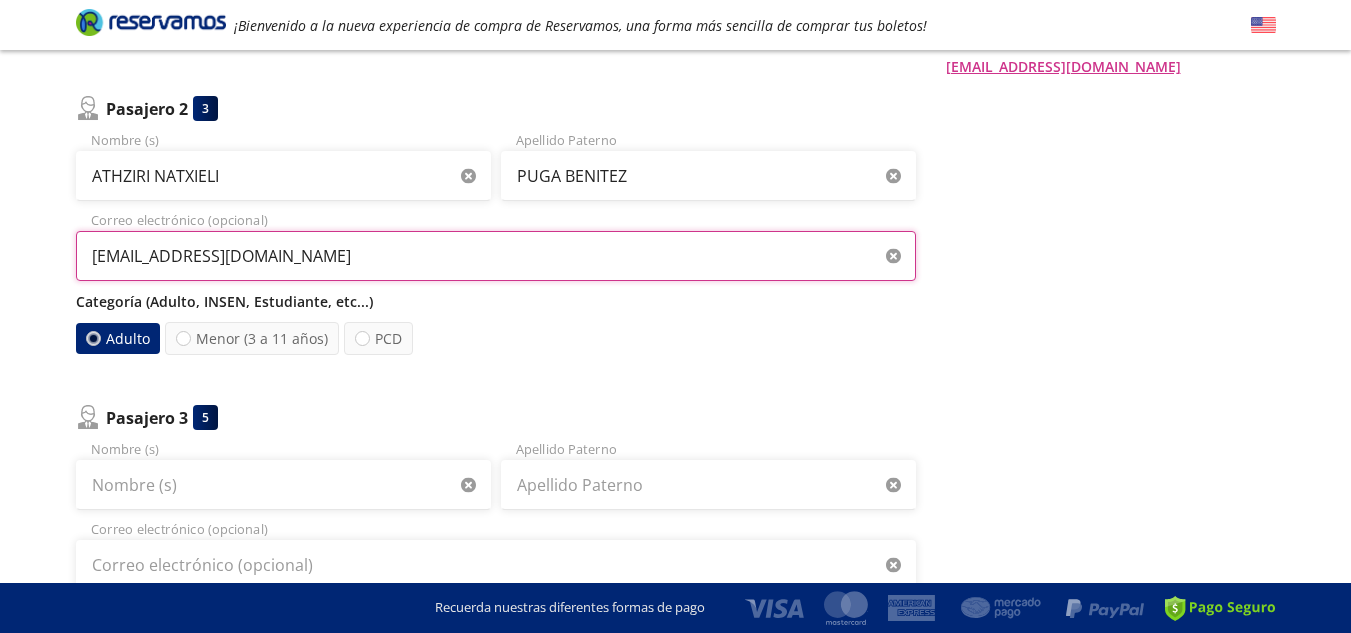 type on "[EMAIL_ADDRESS][DOMAIN_NAME]" 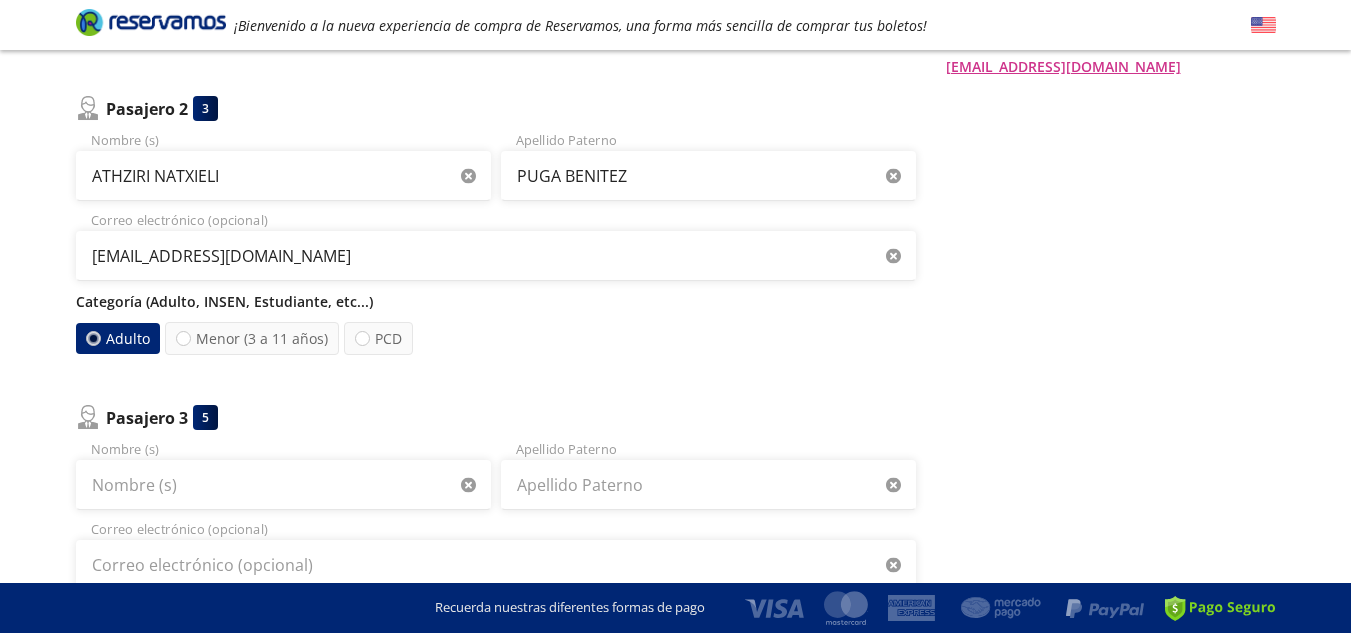 type 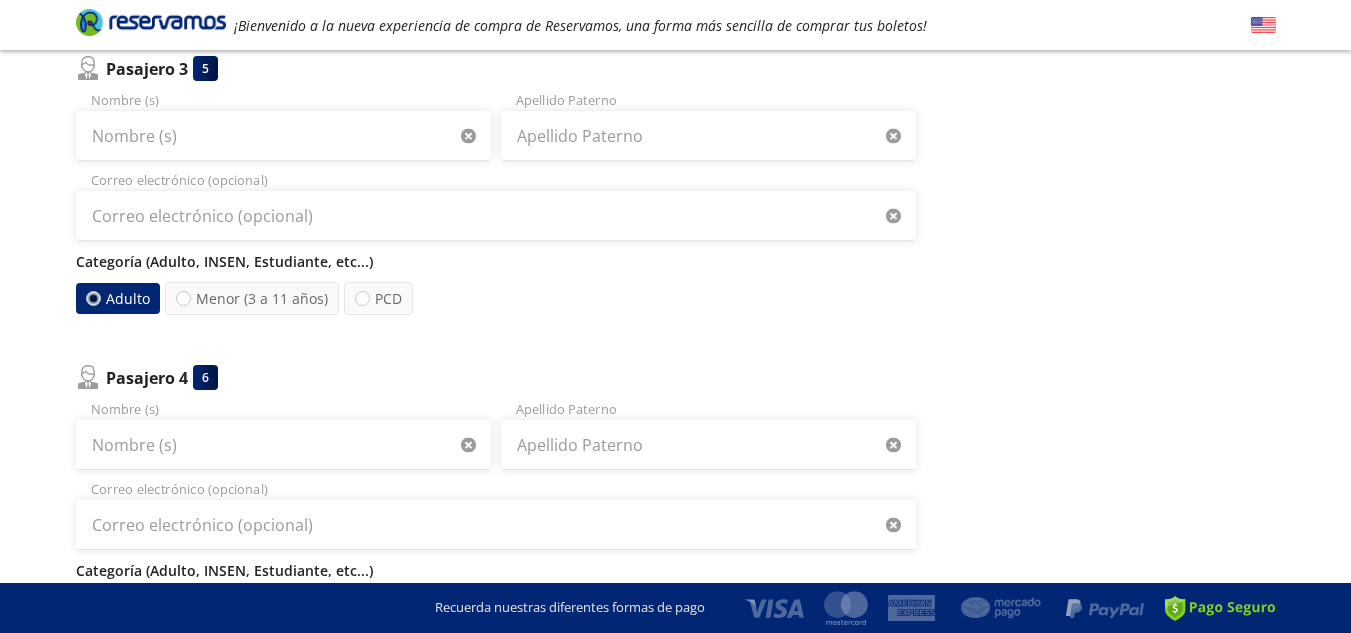 scroll, scrollTop: 750, scrollLeft: 0, axis: vertical 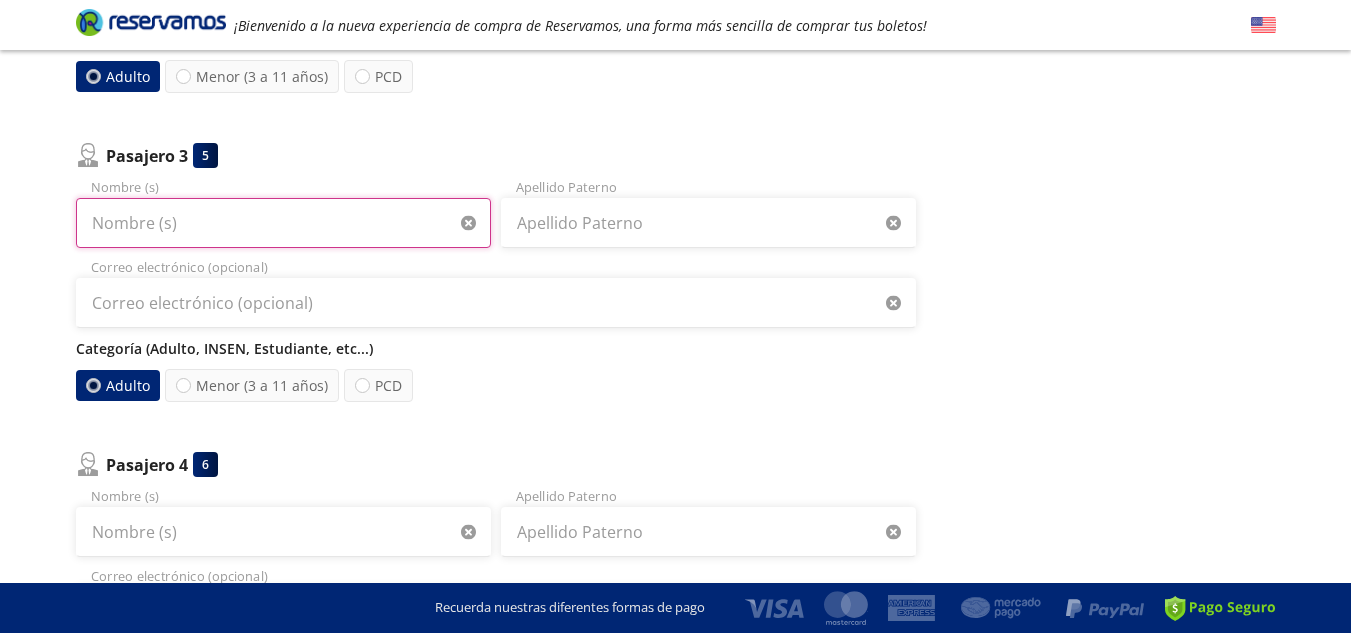 click on "Nombre (s)" at bounding box center [283, 223] 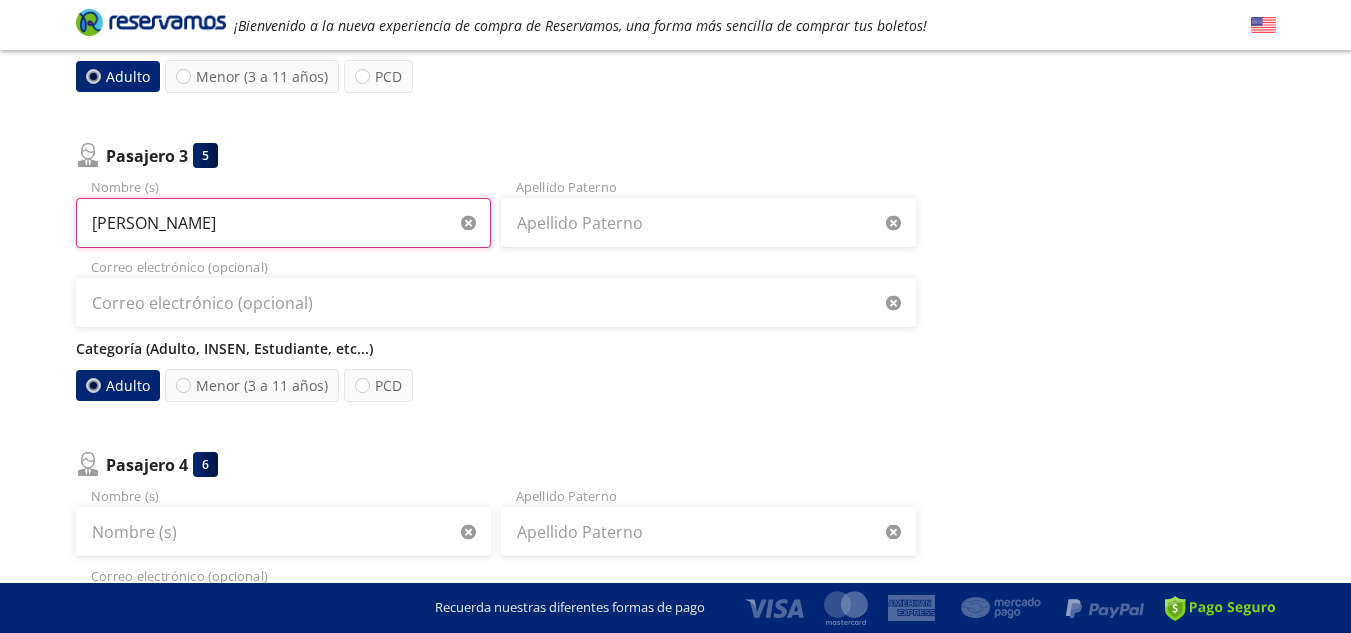 type on "[PERSON_NAME]" 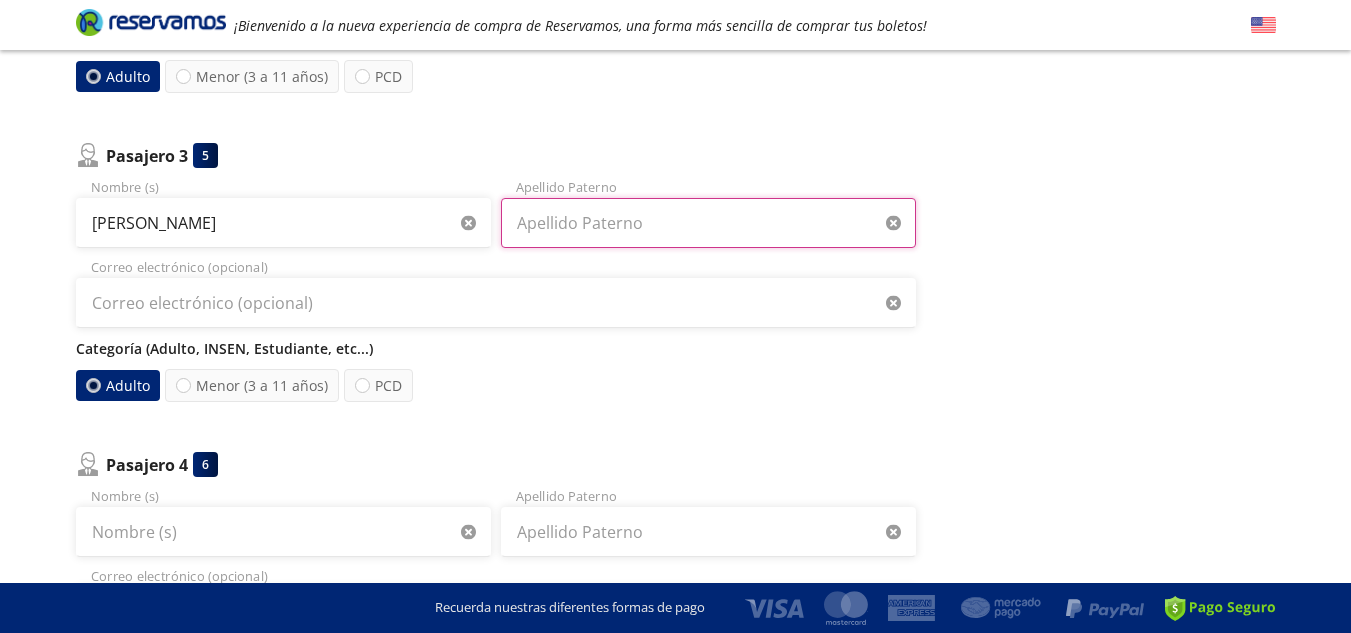 click on "Apellido Paterno" at bounding box center (708, 223) 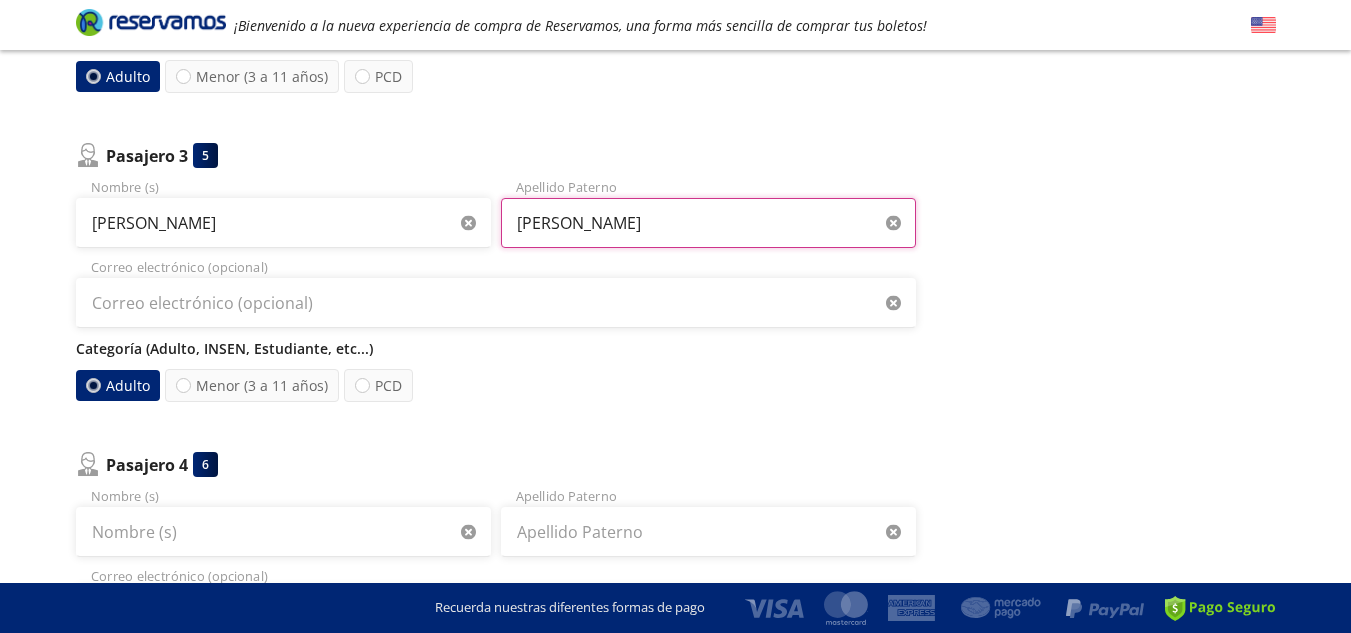 type on "[PERSON_NAME]" 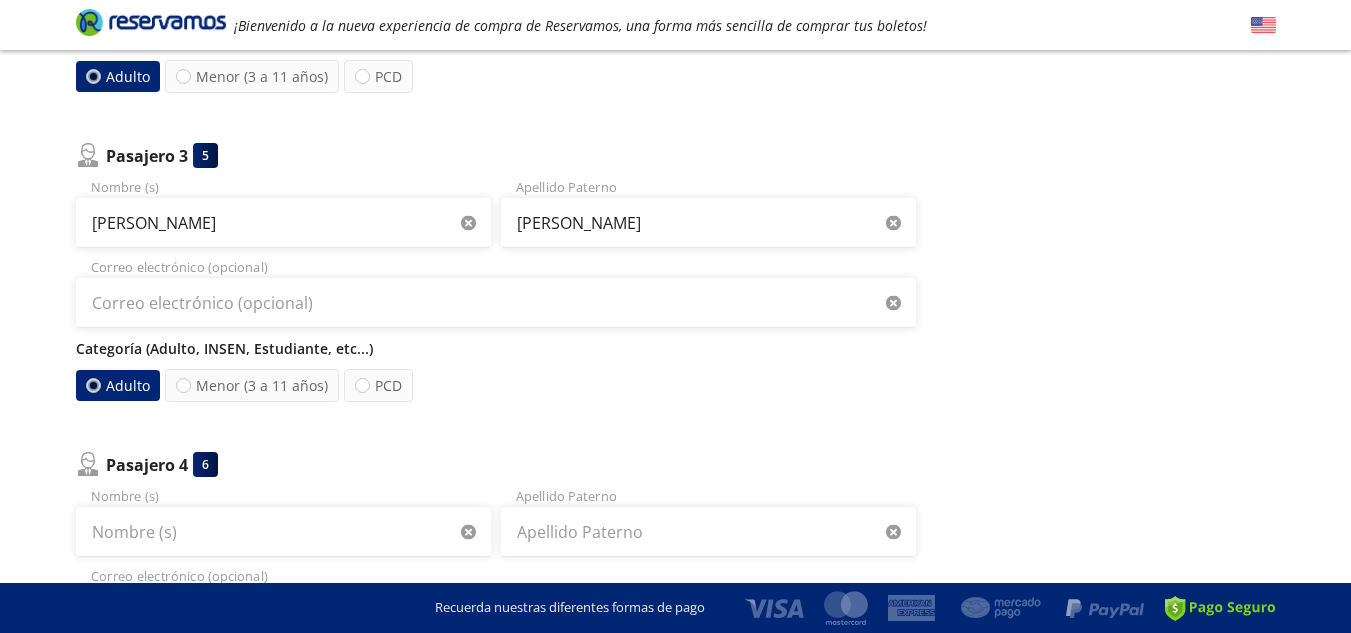 type 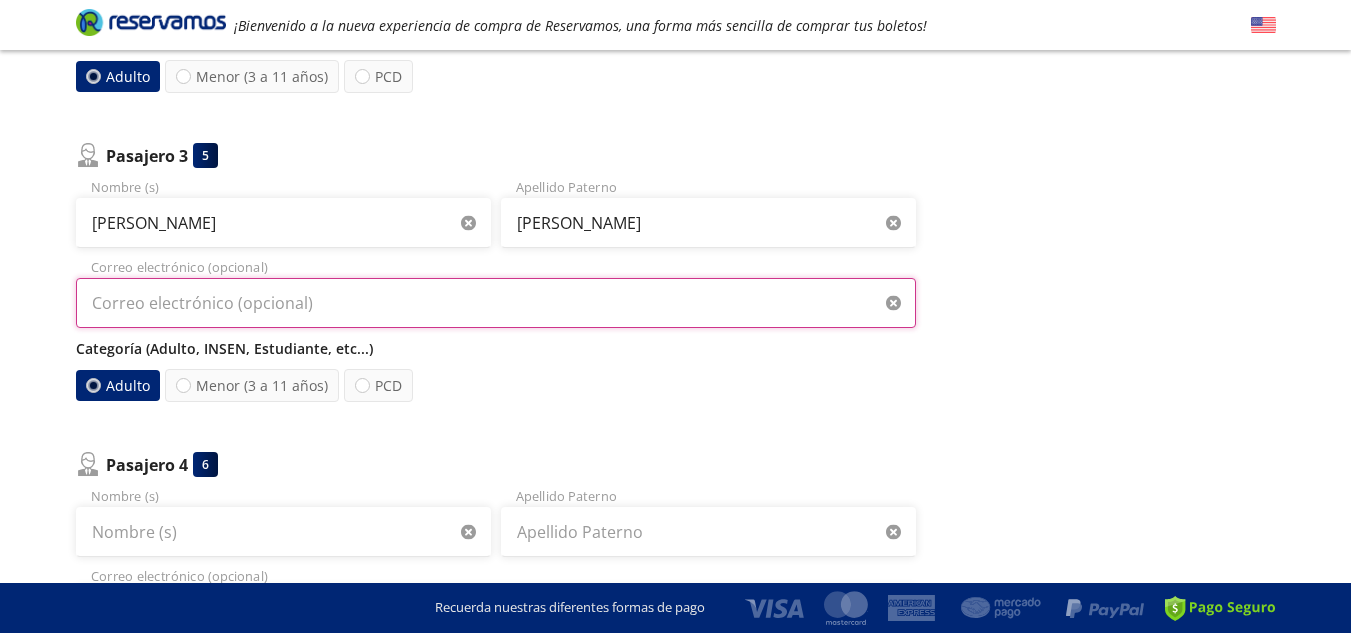 click on "Correo electrónico (opcional)" at bounding box center [496, 303] 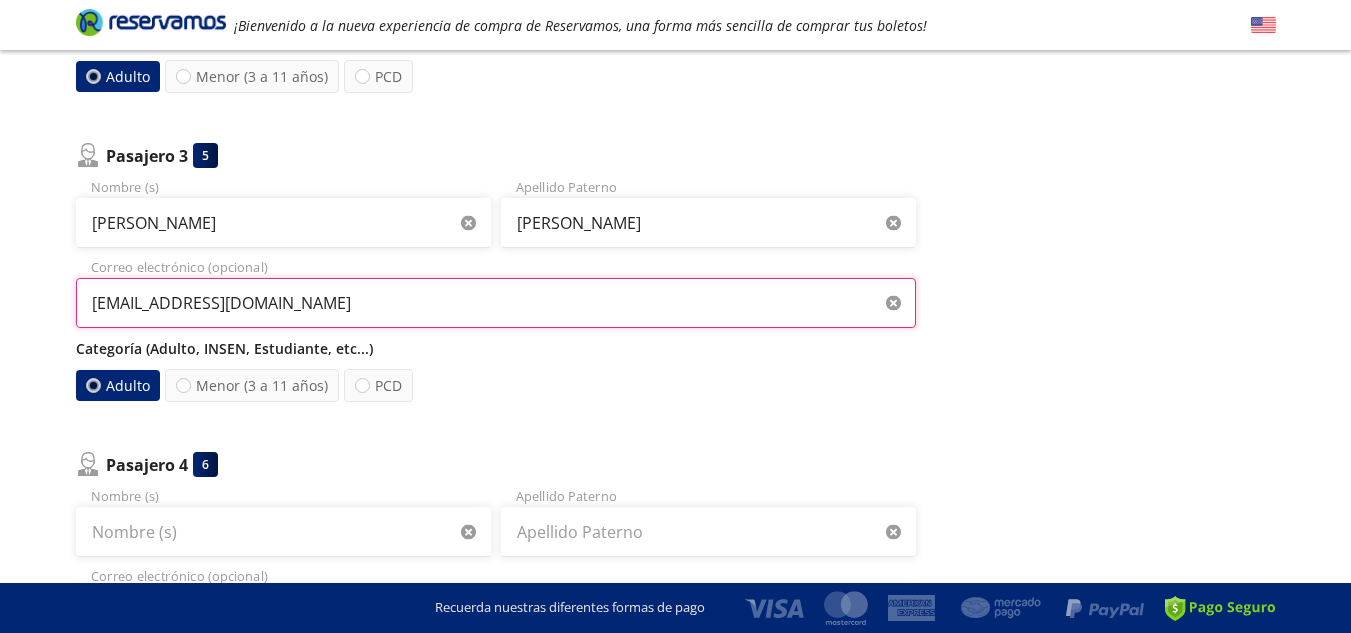type on "[EMAIL_ADDRESS][DOMAIN_NAME]" 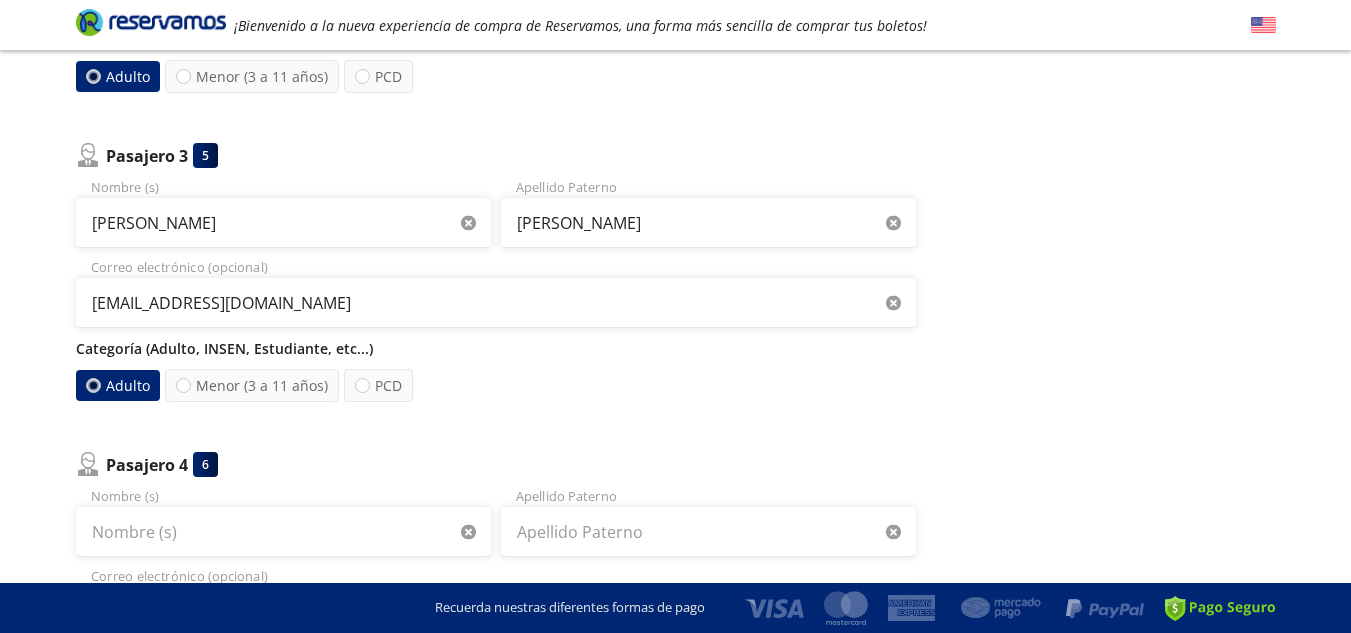 type 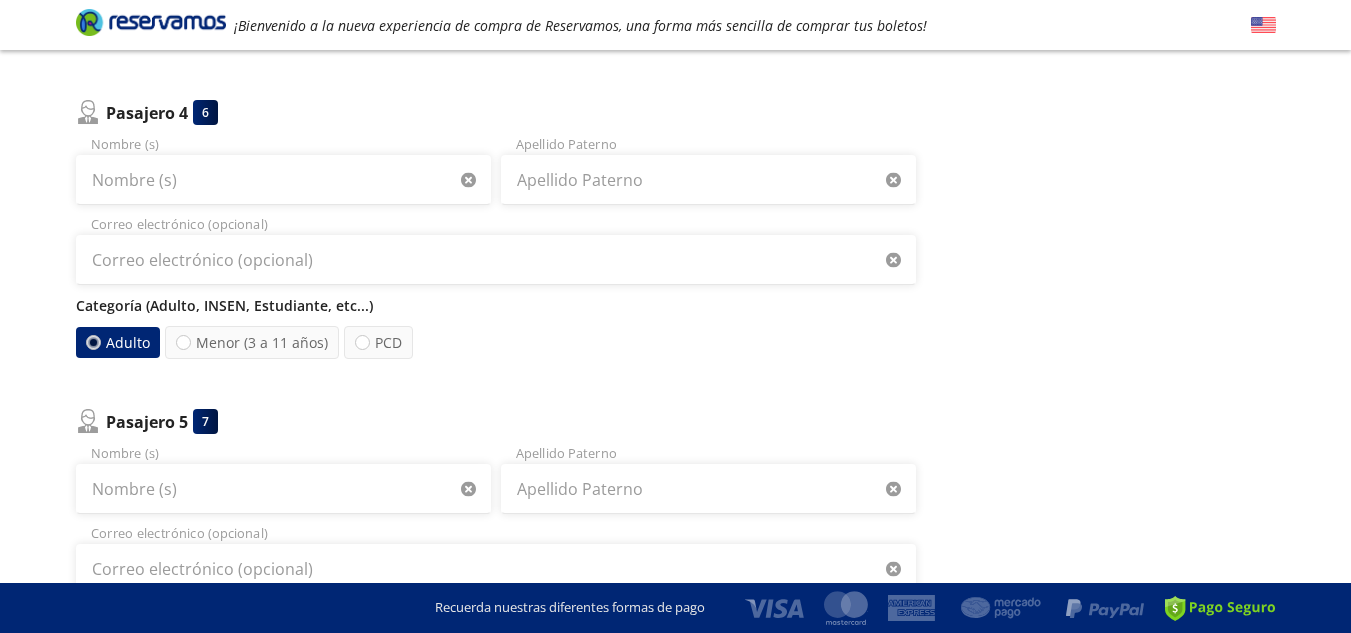 scroll, scrollTop: 1106, scrollLeft: 0, axis: vertical 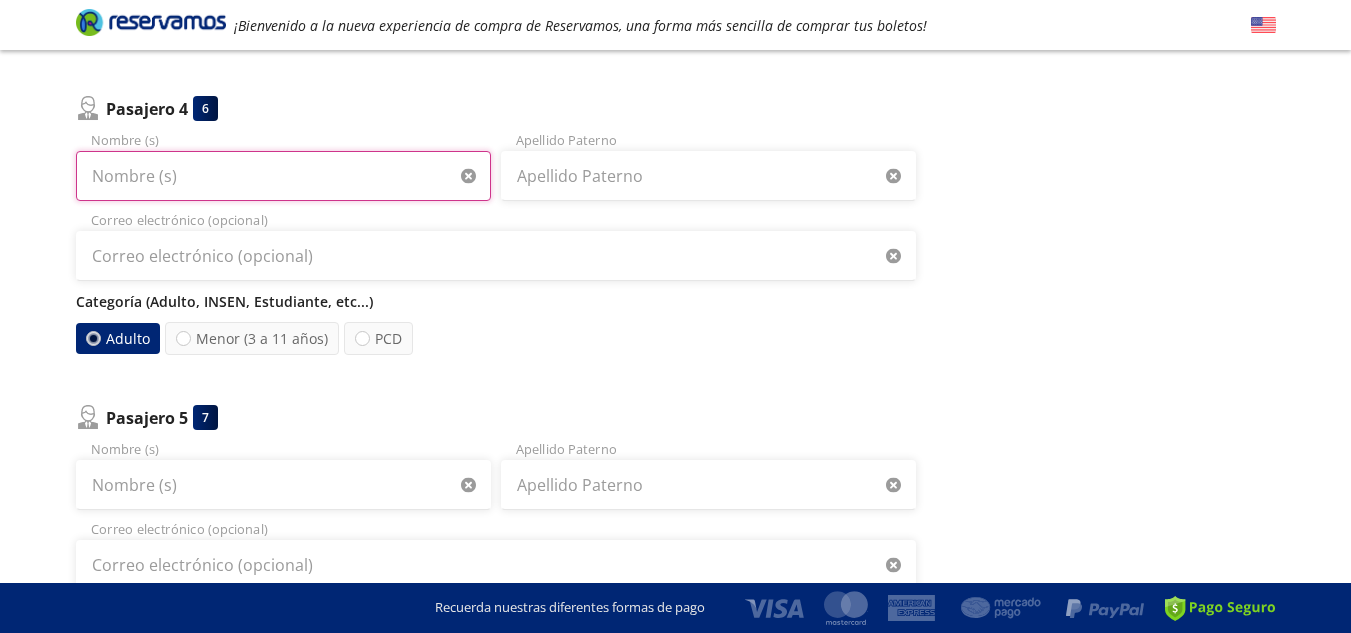 click on "Nombre (s)" at bounding box center [283, 176] 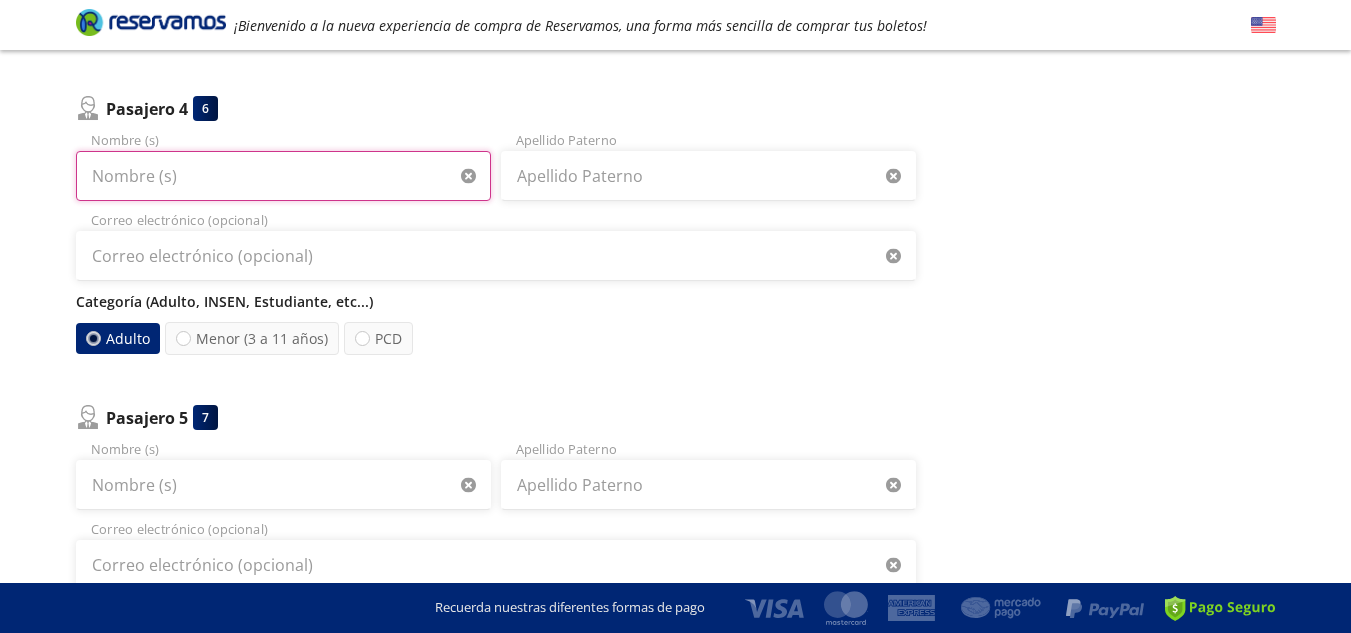 type on "t" 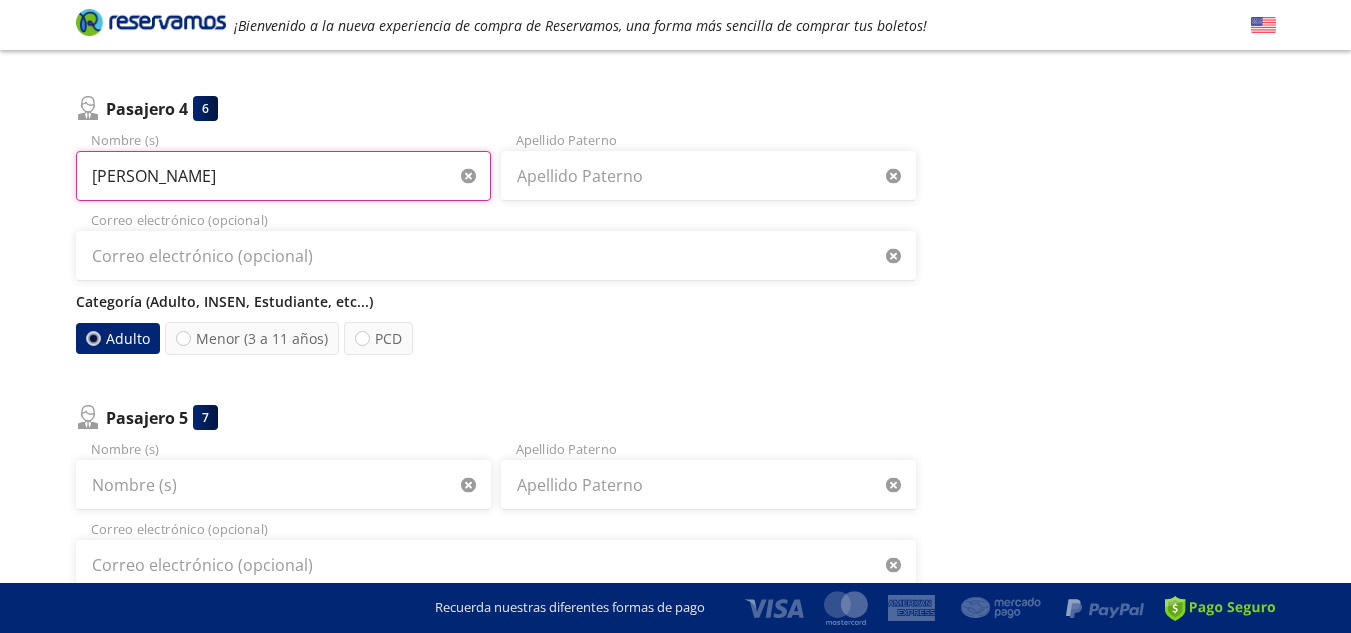 type on "[PERSON_NAME]" 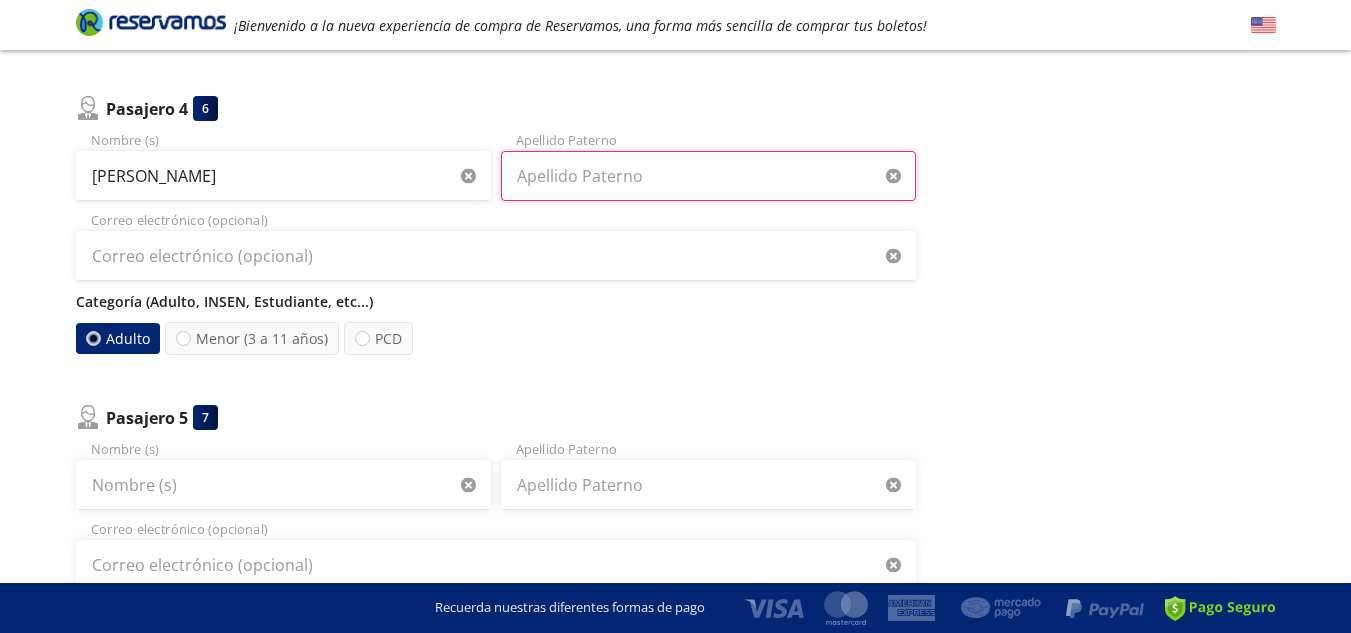 click on "Apellido Paterno" at bounding box center (708, 176) 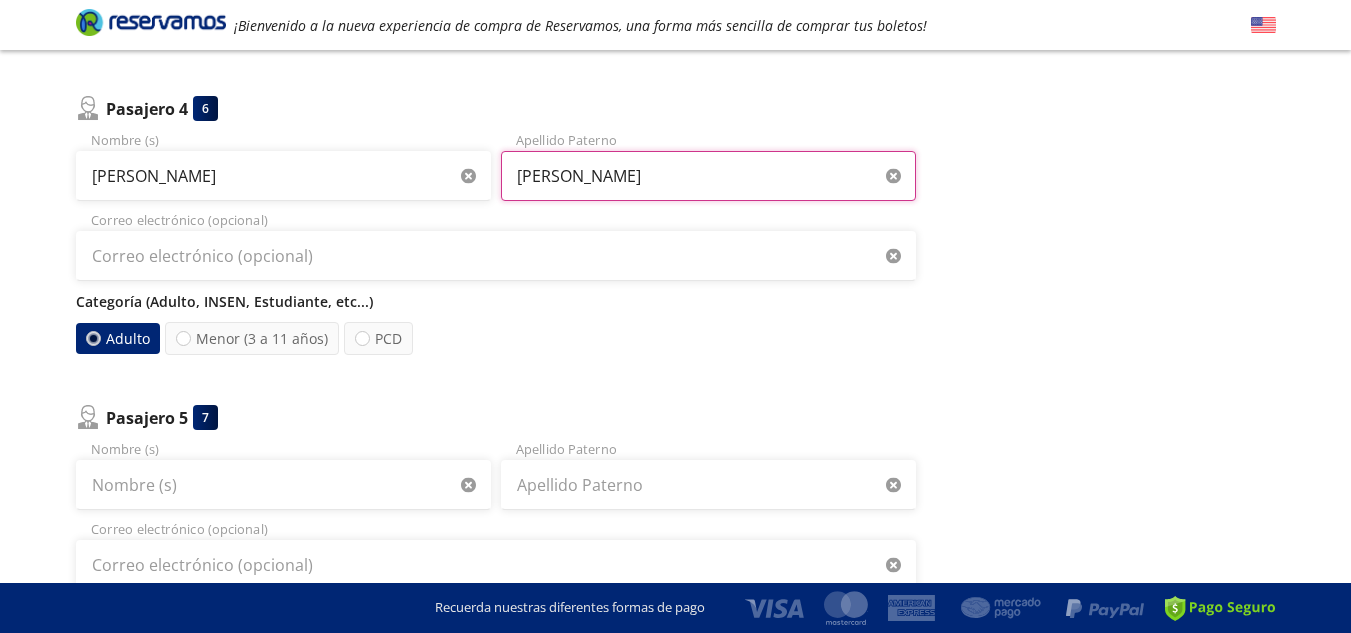type on "[PERSON_NAME]" 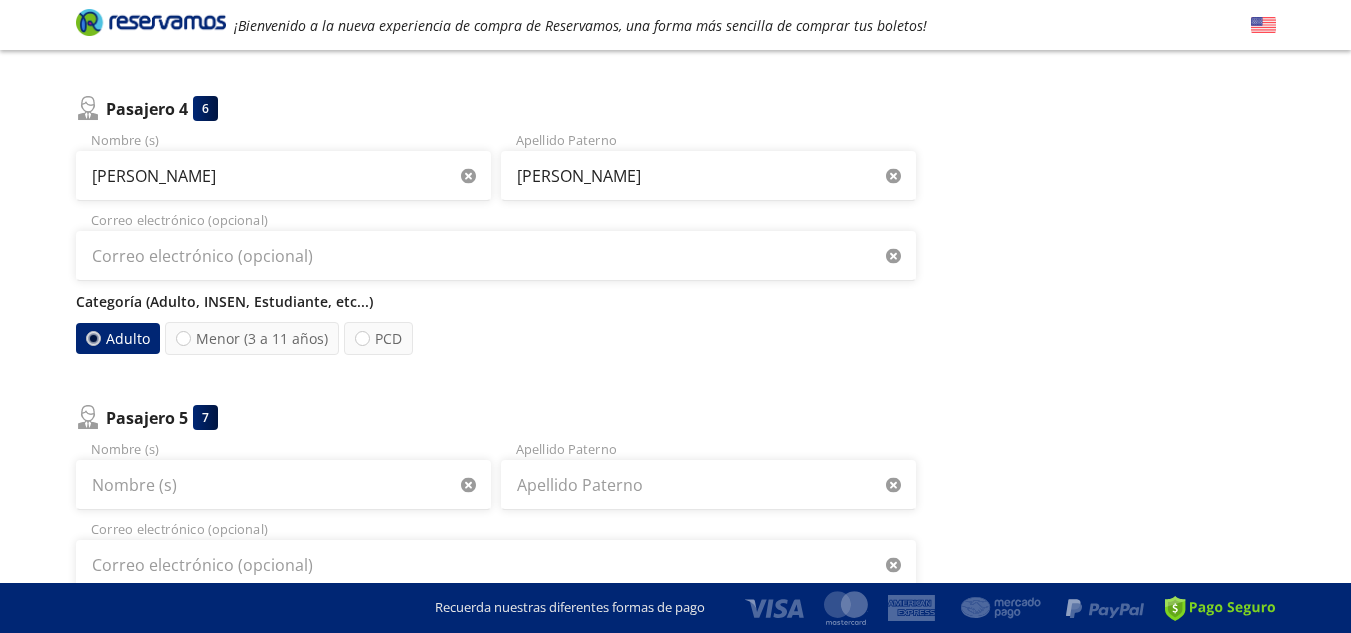 type 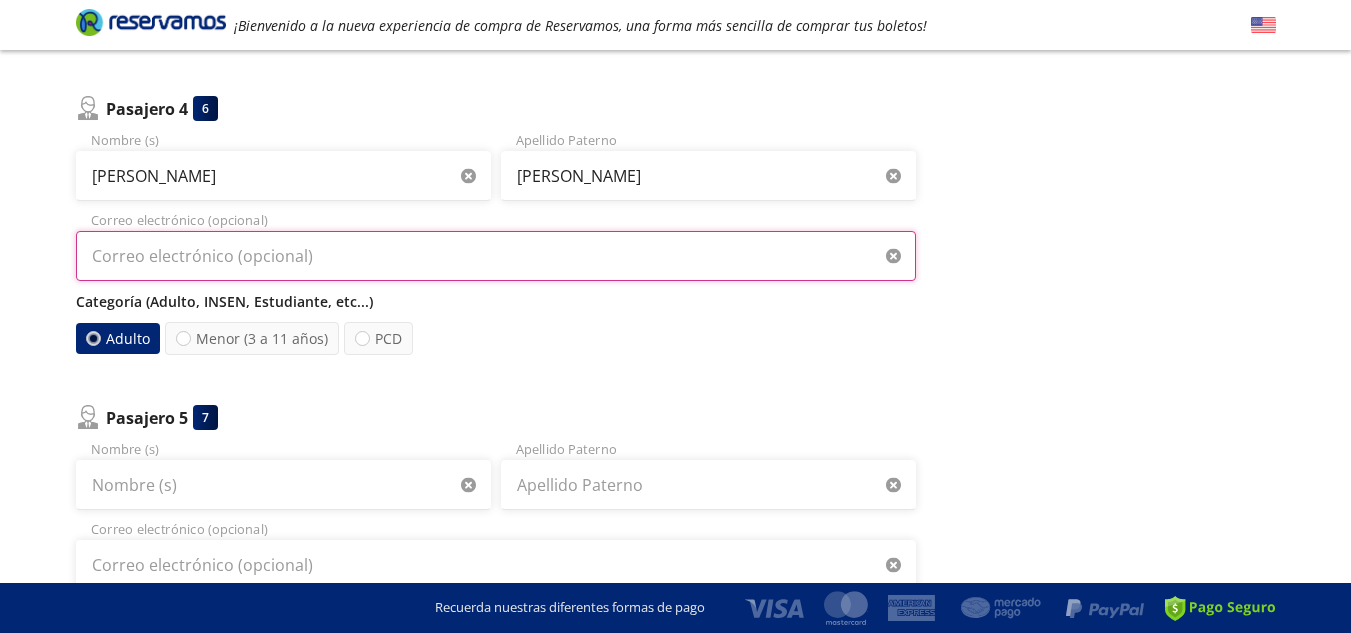 click on "Correo electrónico (opcional)" at bounding box center (496, 256) 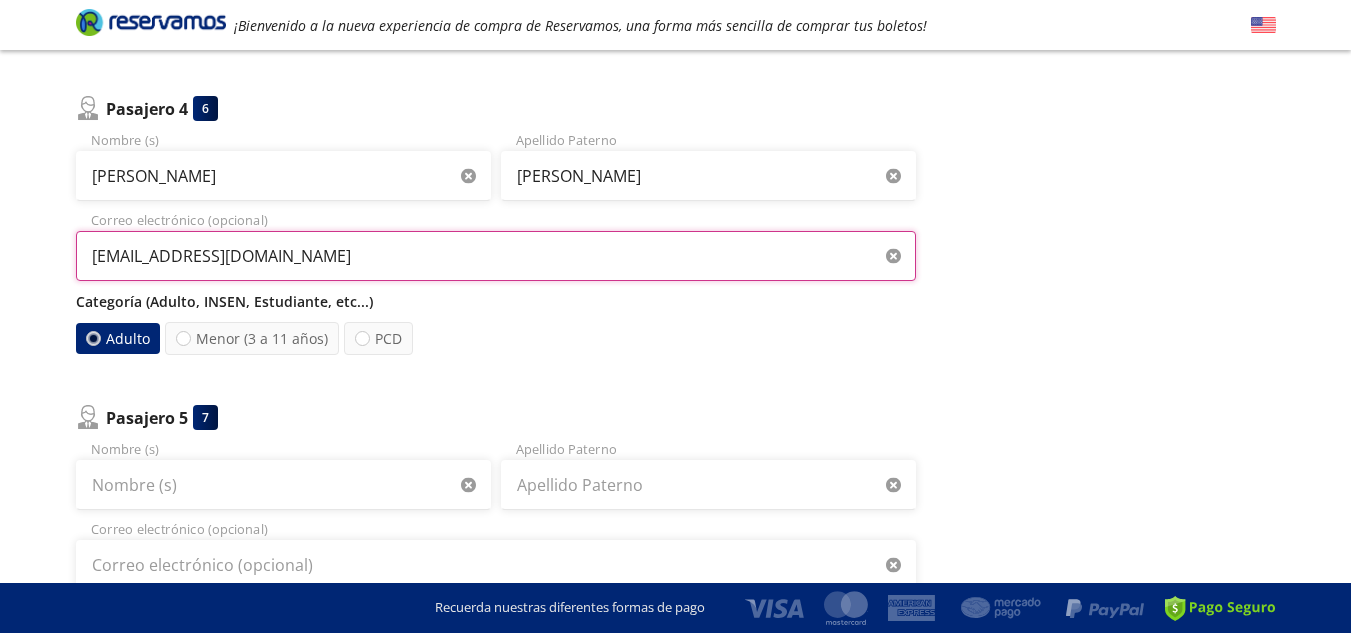 type on "[EMAIL_ADDRESS][DOMAIN_NAME]" 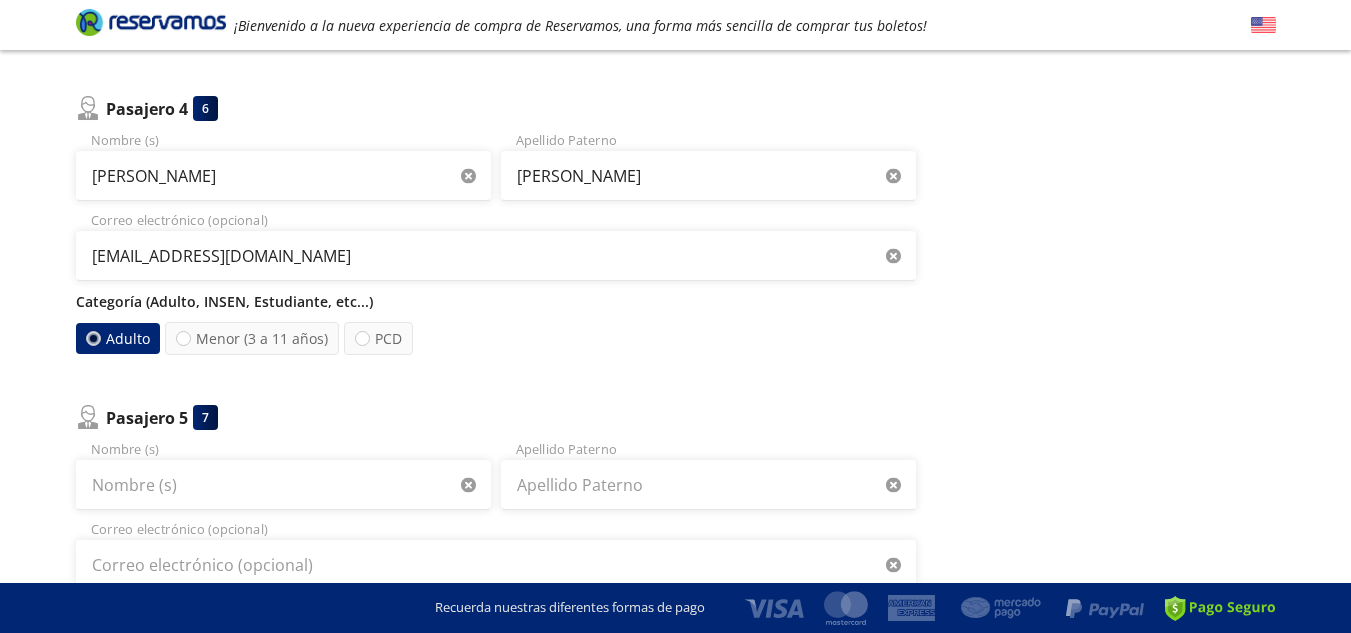 type 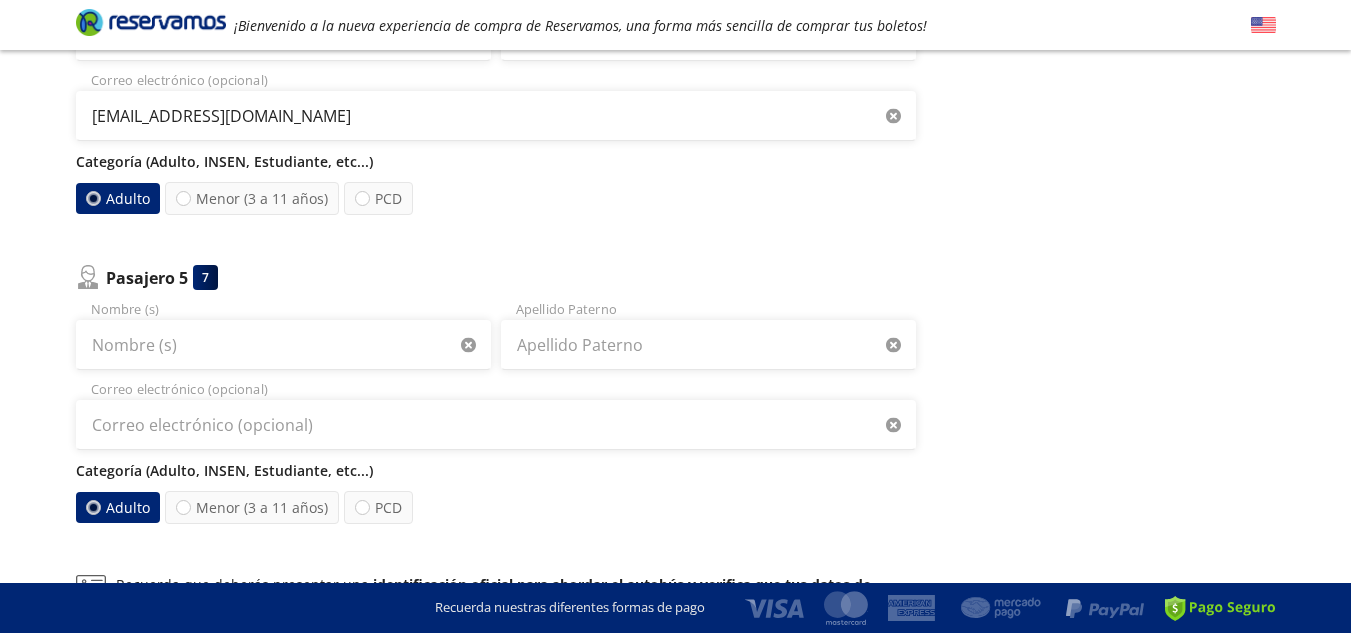 scroll, scrollTop: 1296, scrollLeft: 0, axis: vertical 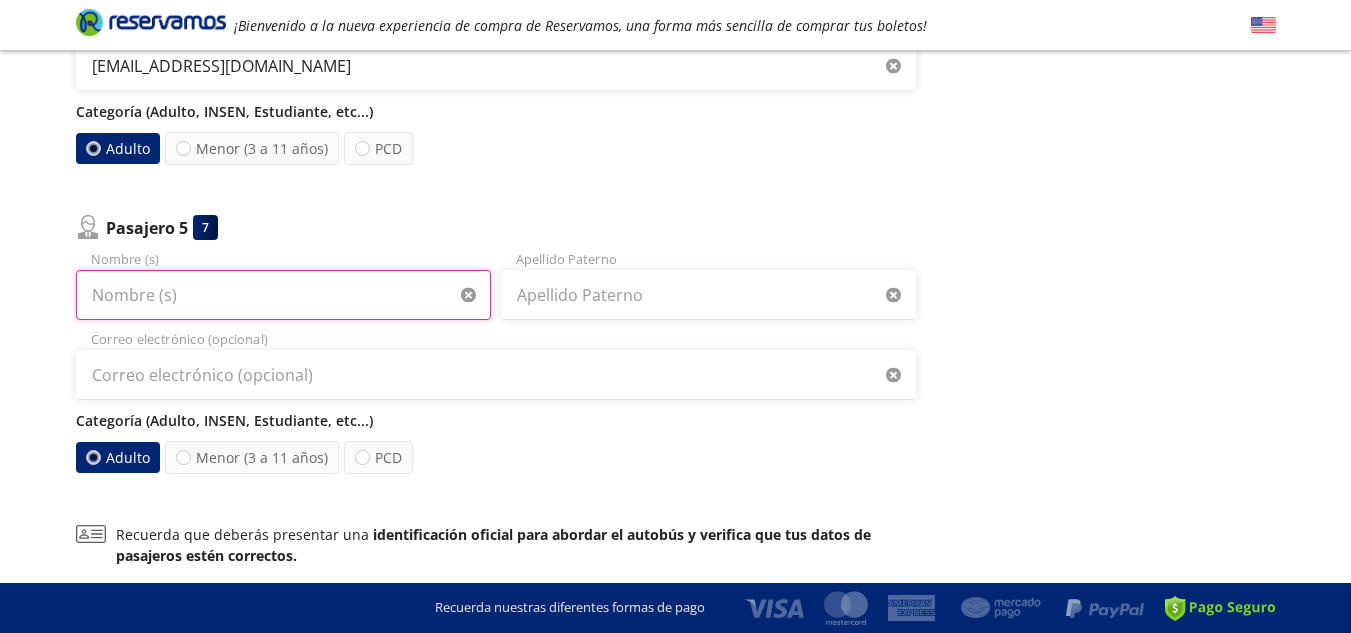 click on "Nombre (s)" at bounding box center [283, 295] 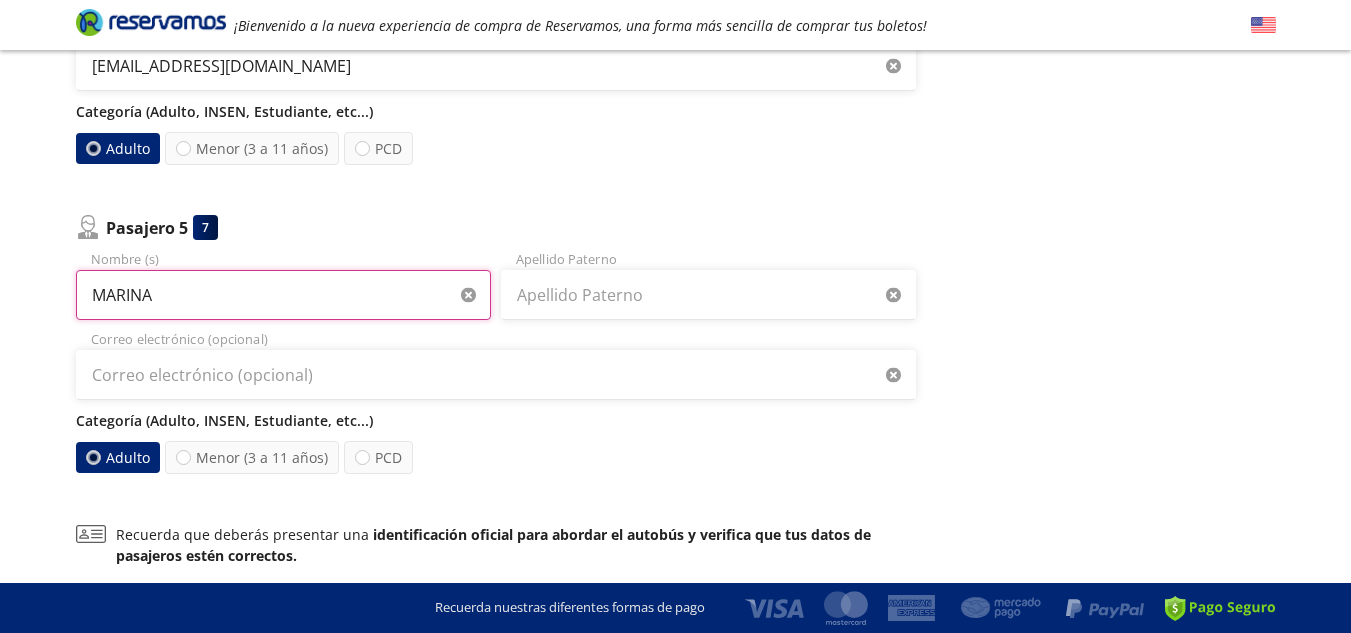 type on "MARINA" 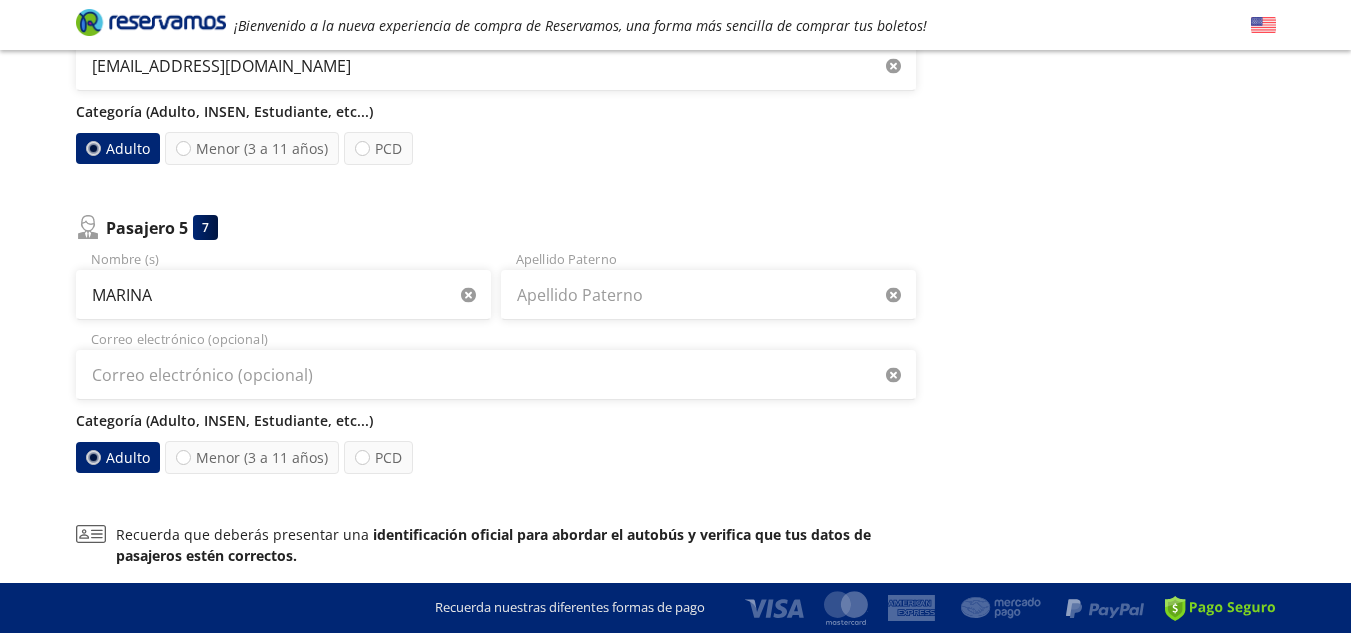 type 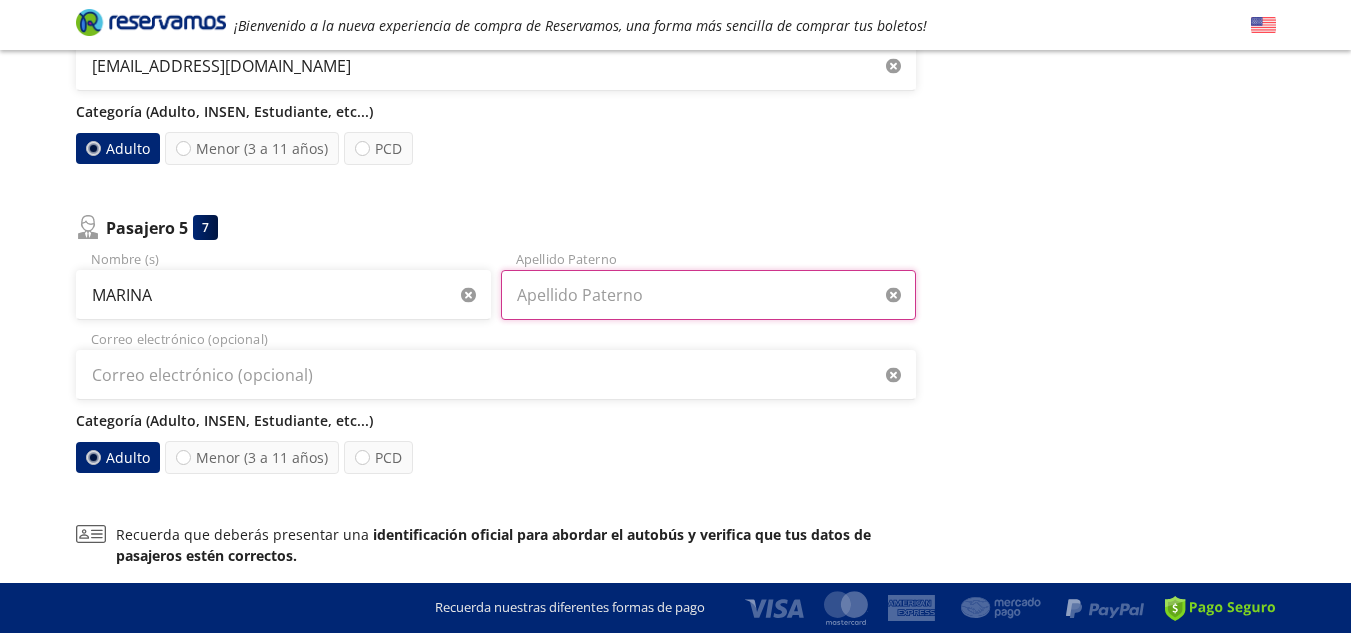 click on "Apellido Paterno" at bounding box center [708, 295] 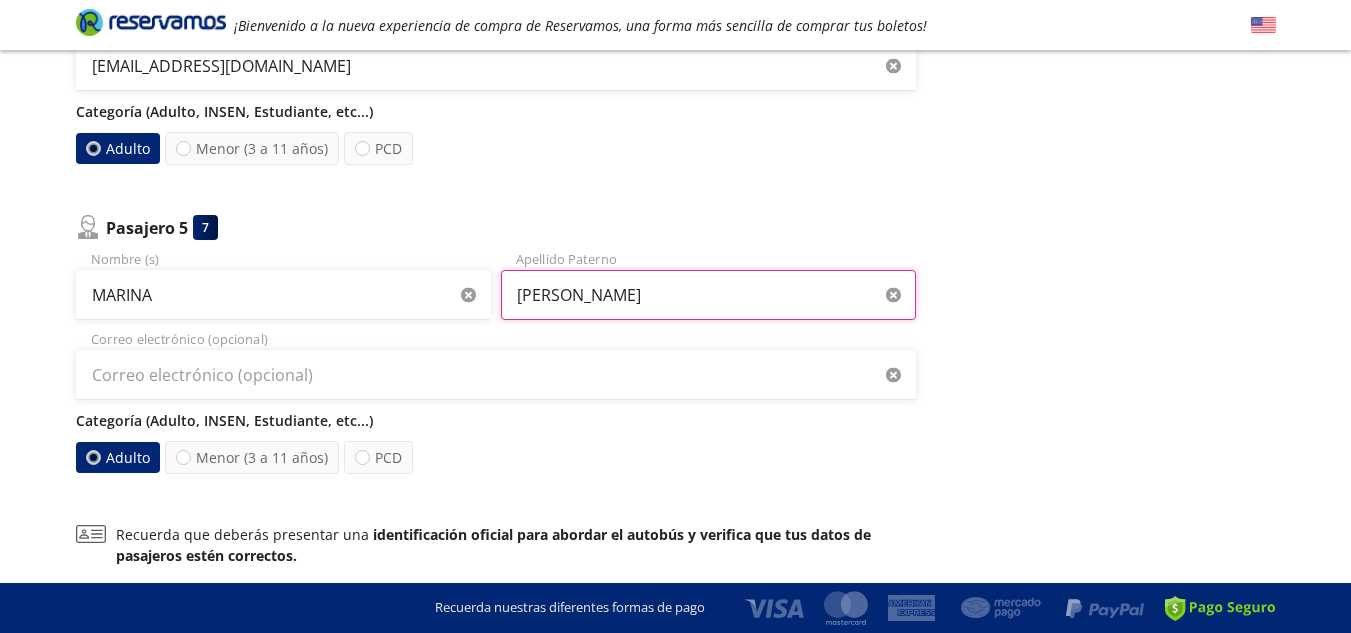 type on "[PERSON_NAME]" 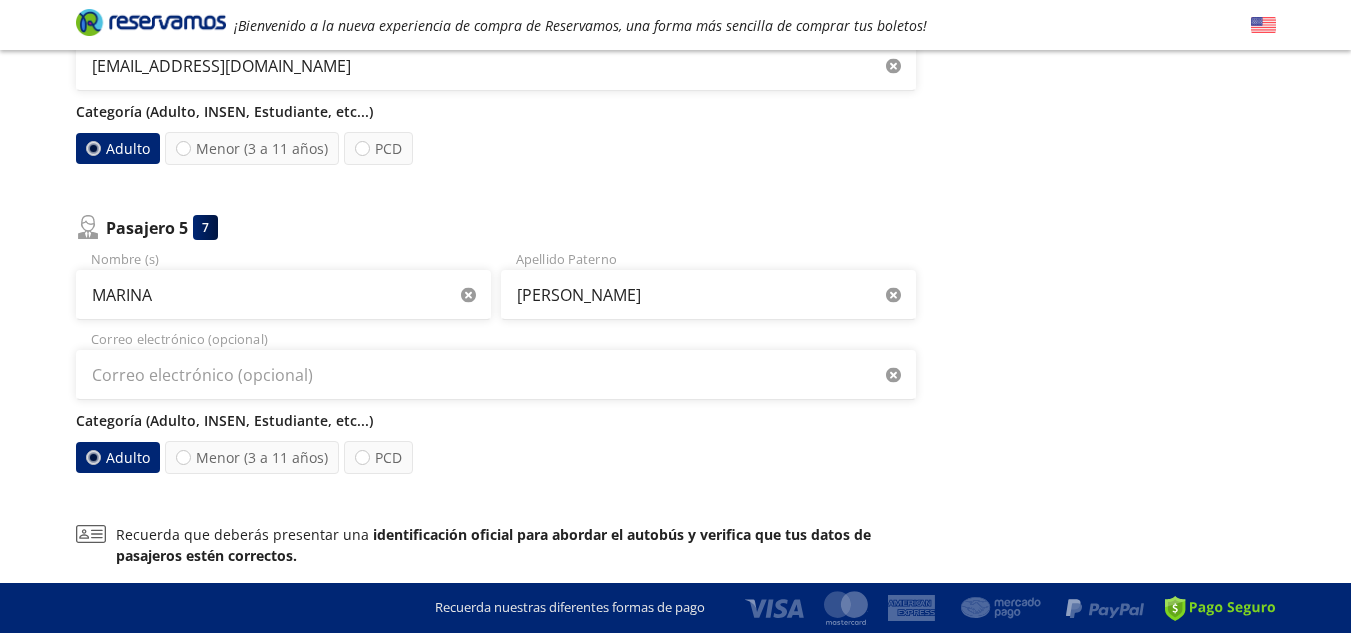 type 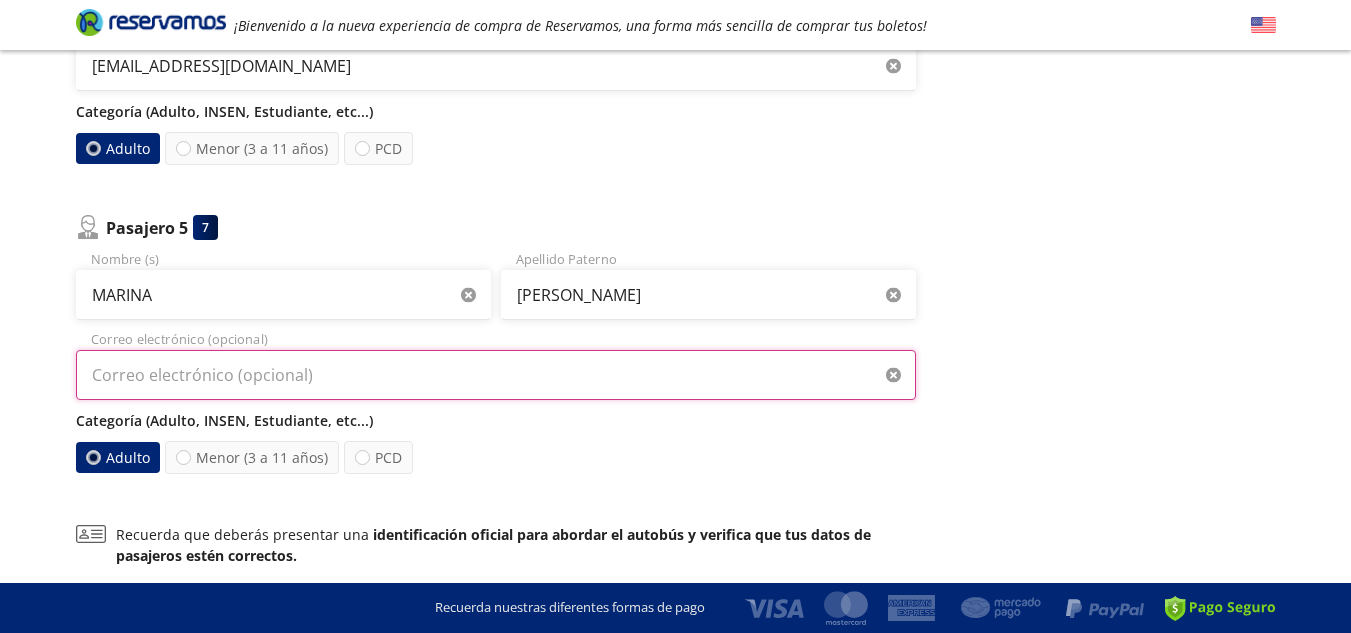 click on "Correo electrónico (opcional)" at bounding box center [496, 375] 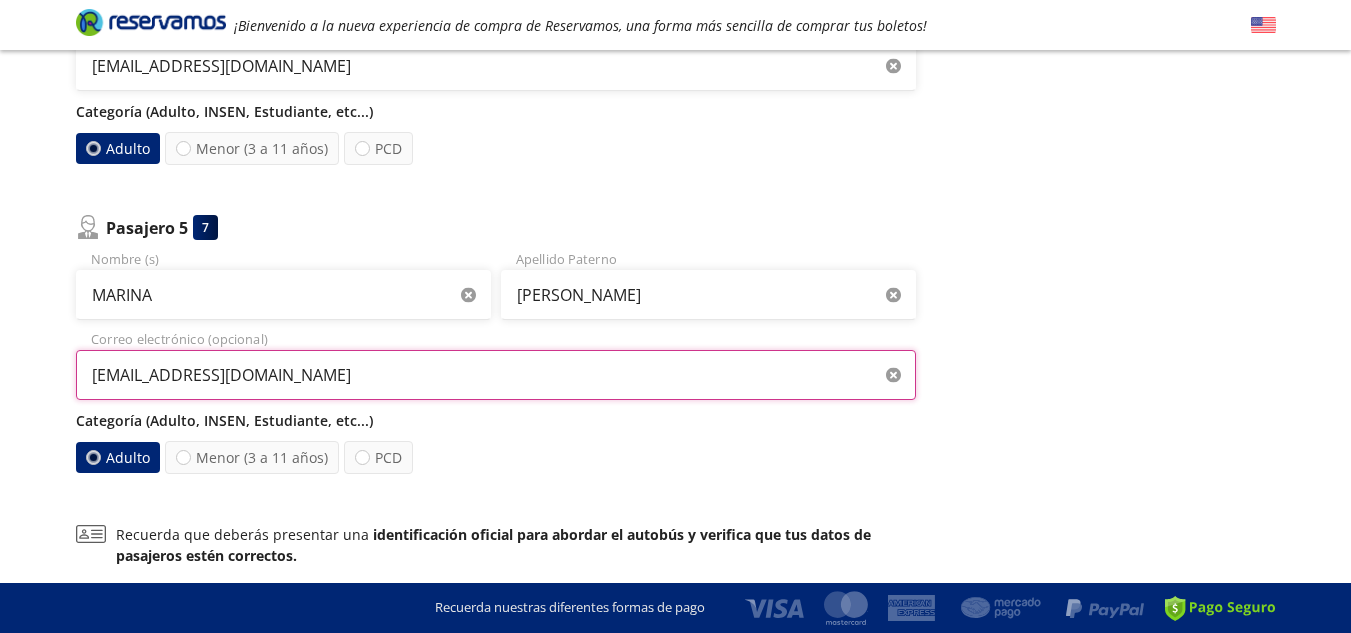 type on "[EMAIL_ADDRESS][DOMAIN_NAME]" 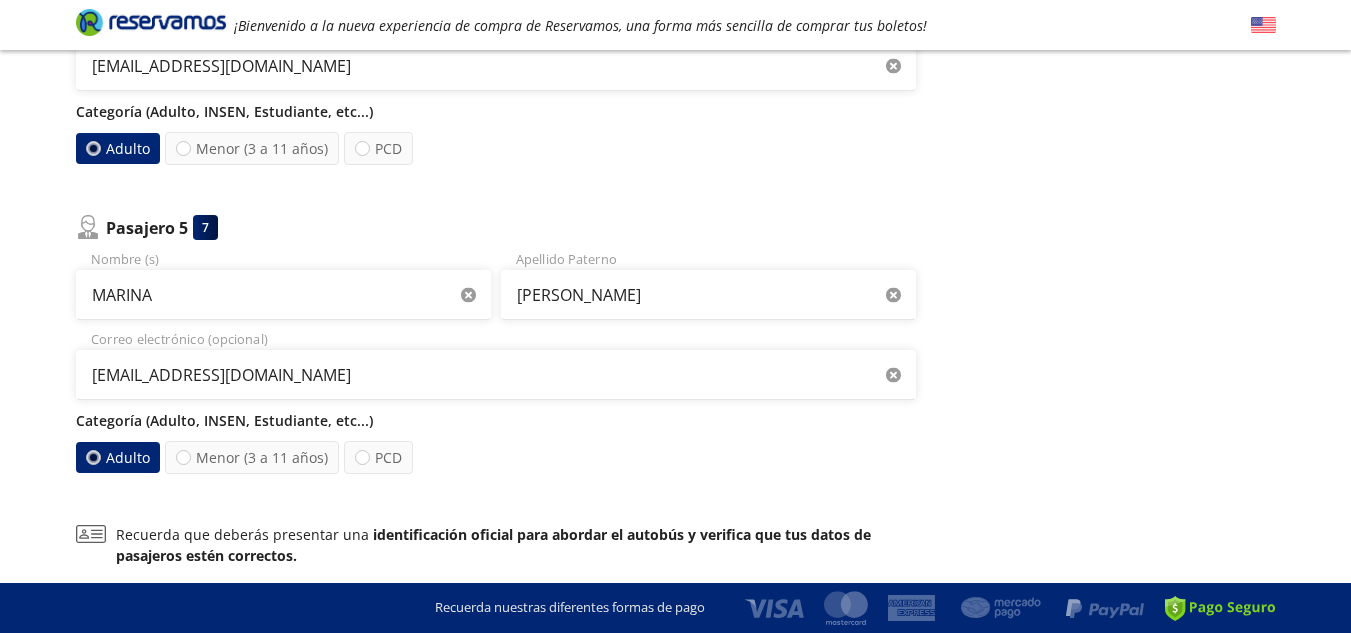 type 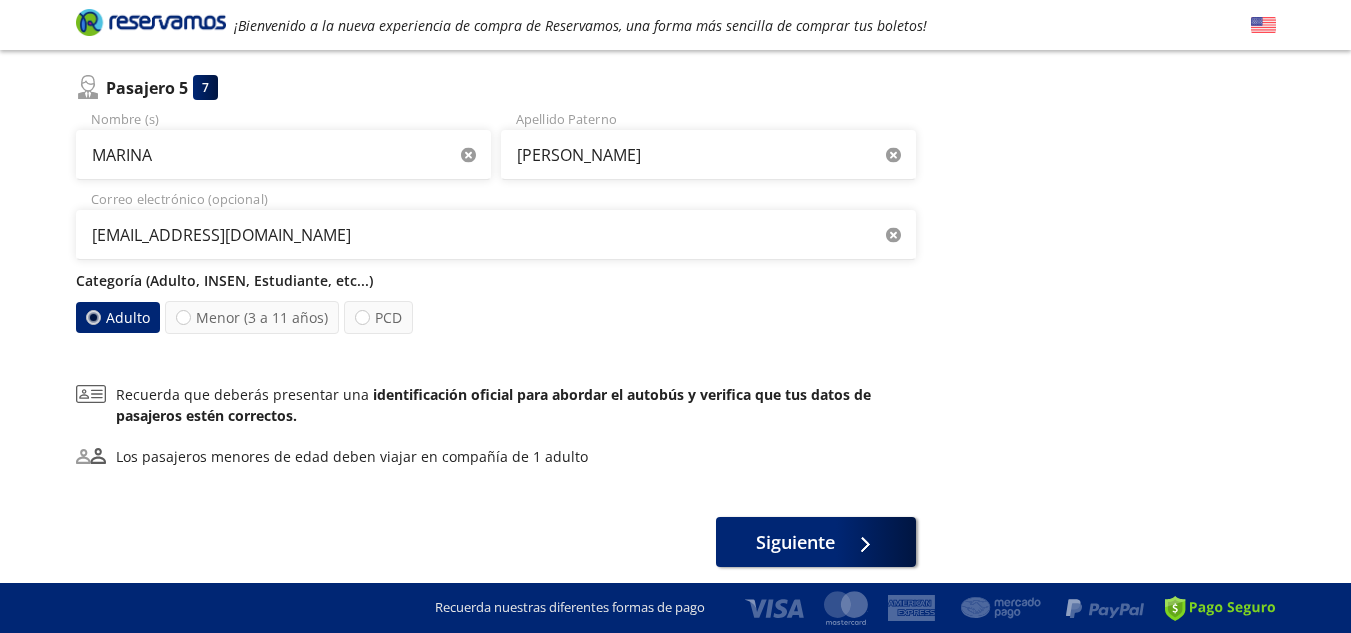 scroll, scrollTop: 1511, scrollLeft: 0, axis: vertical 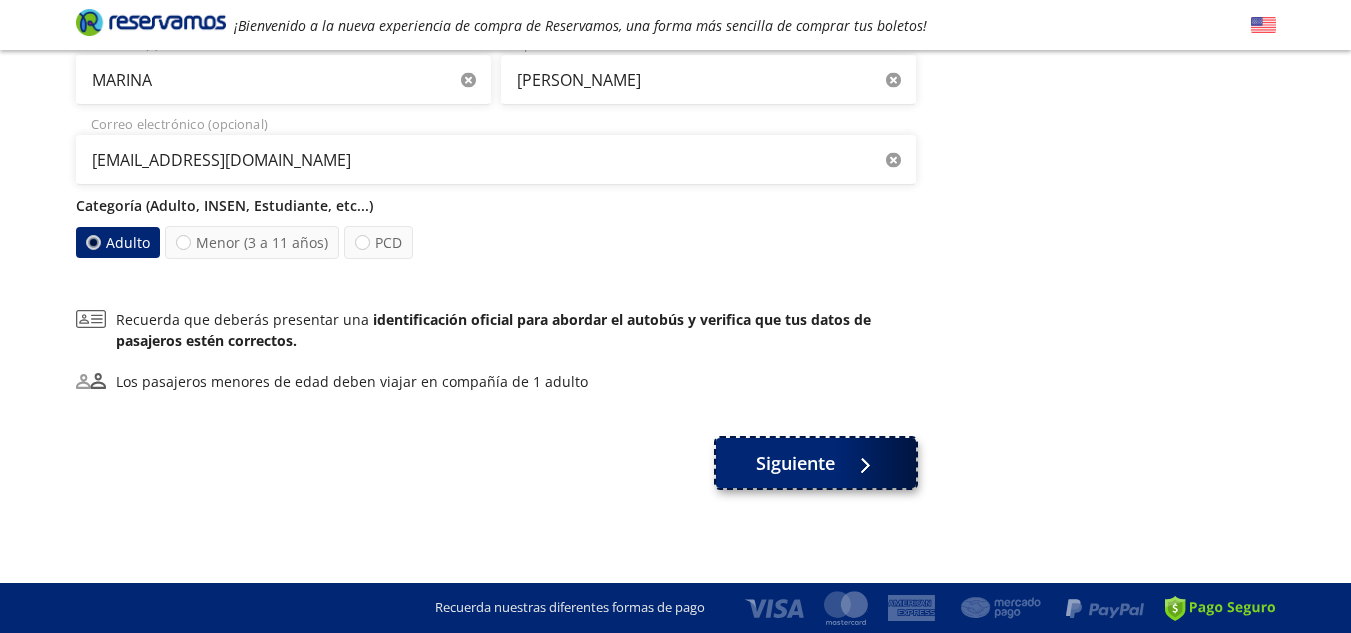 click on "Siguiente" at bounding box center [795, 463] 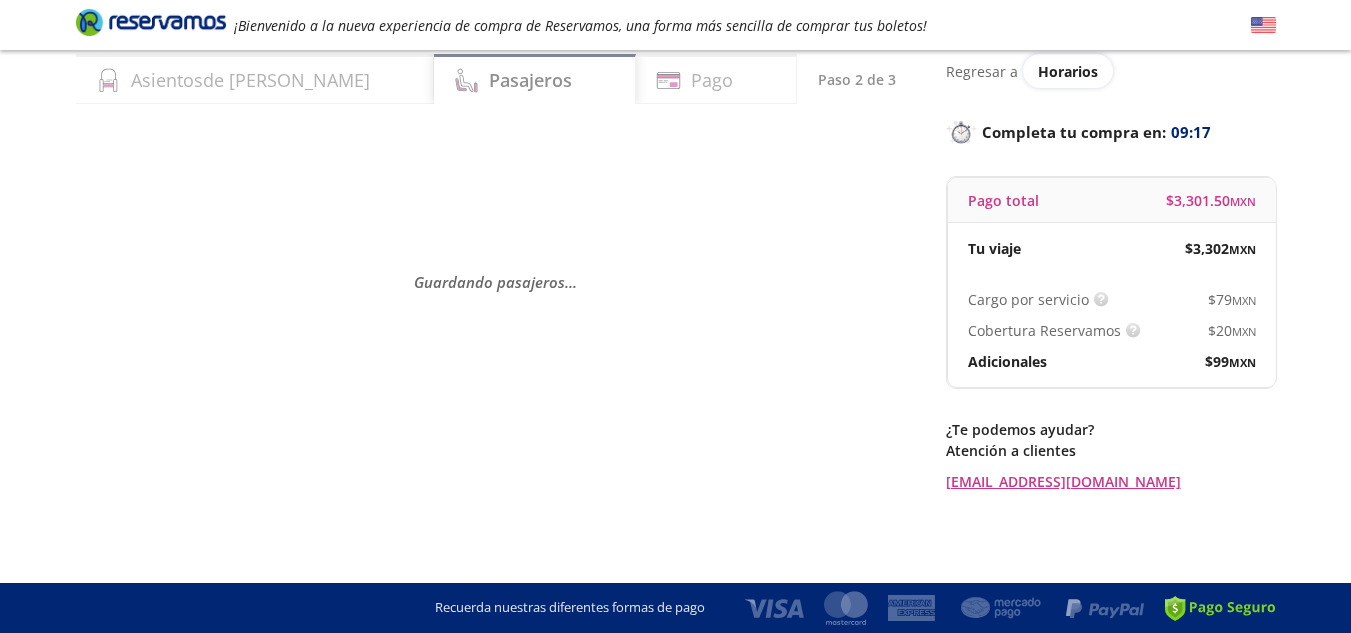 scroll, scrollTop: 0, scrollLeft: 0, axis: both 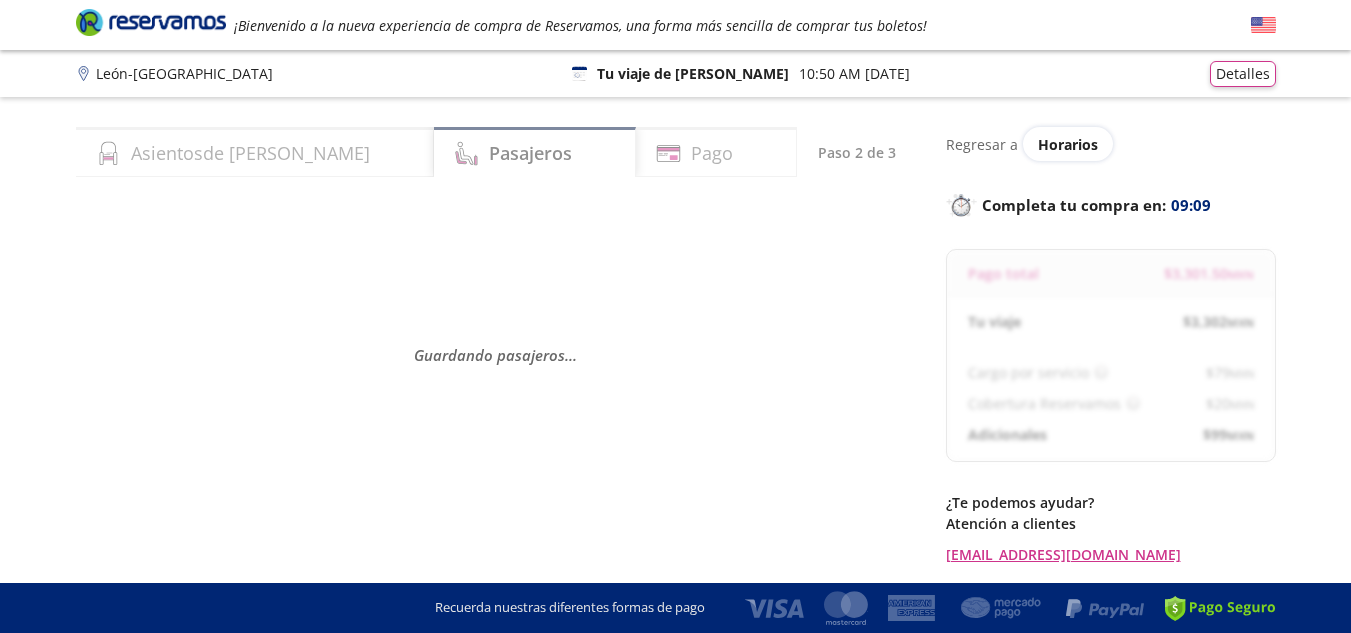 select on "MX" 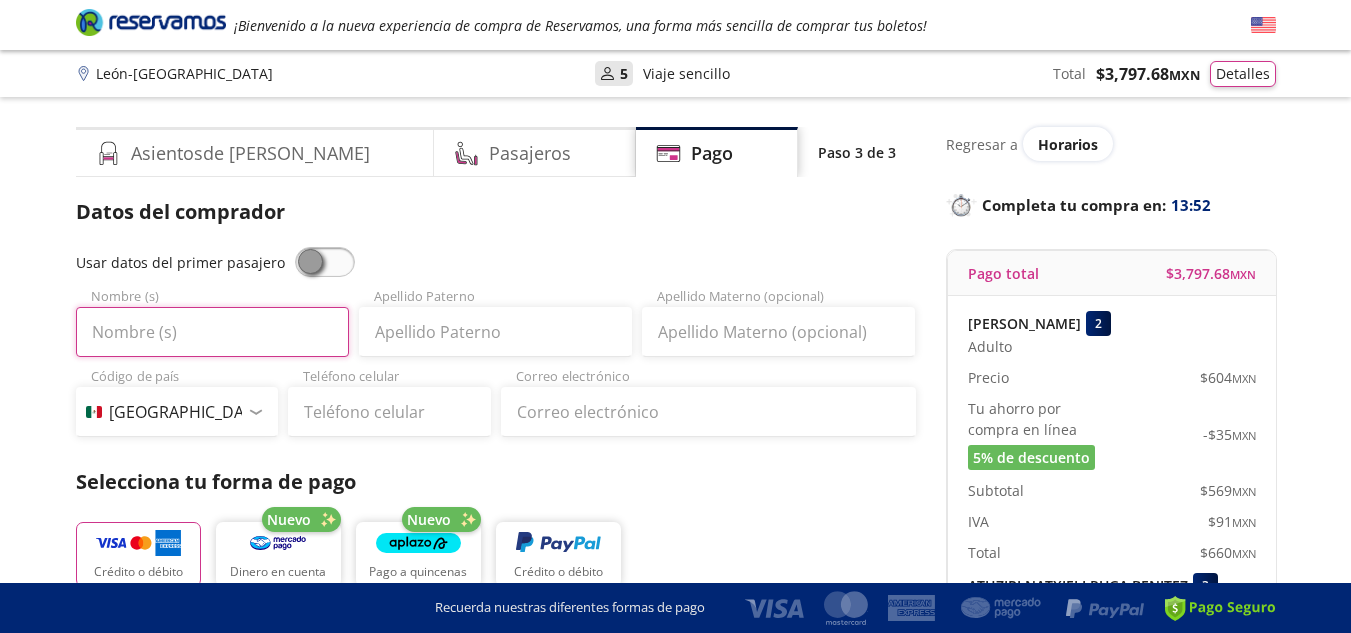 click on "Nombre (s)" at bounding box center [212, 332] 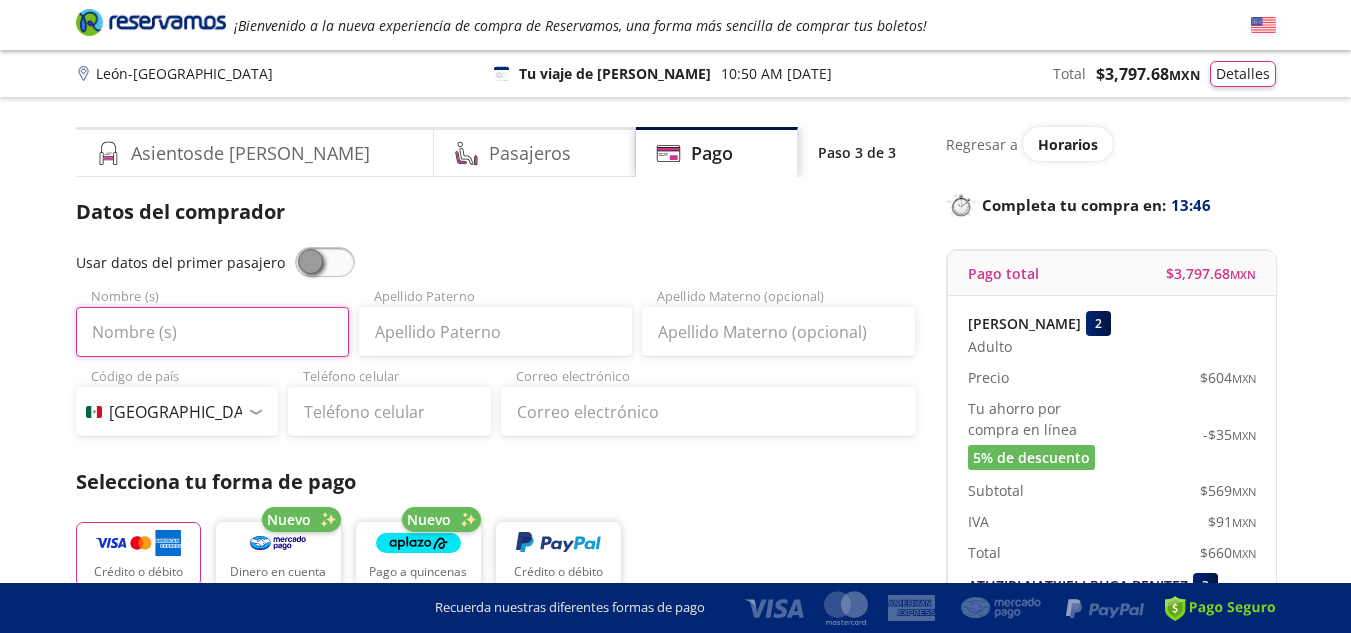 click on "Nombre (s)" at bounding box center [212, 332] 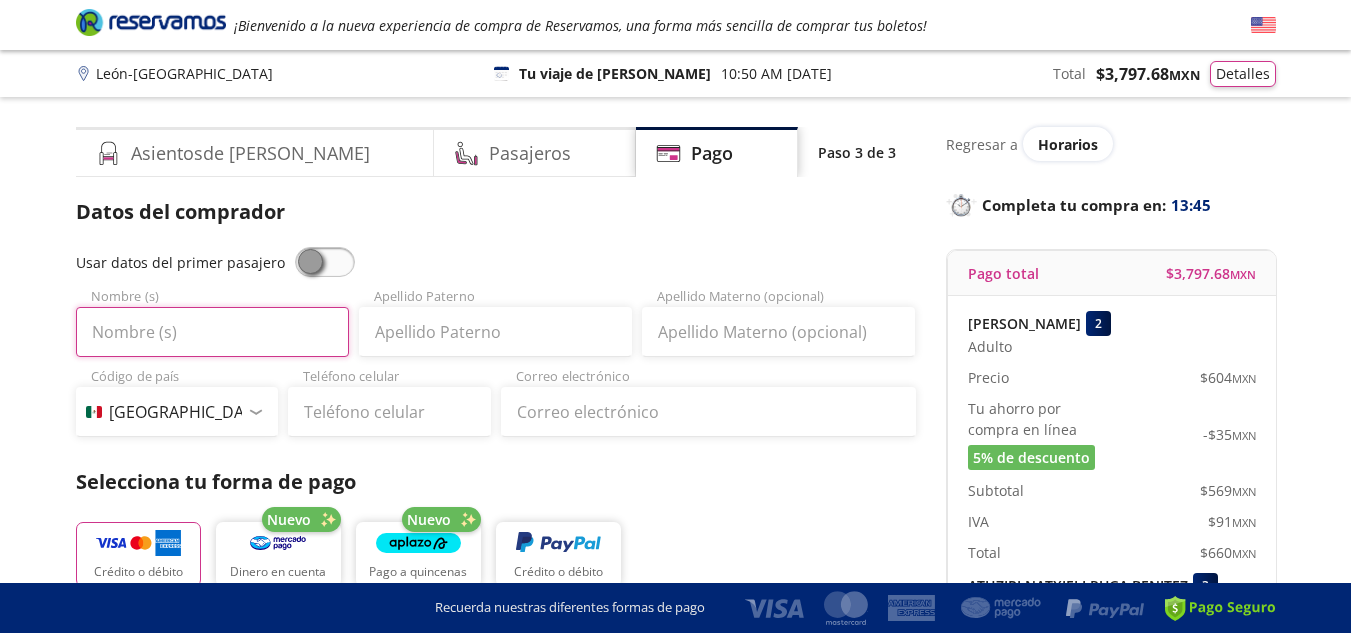 type on "t" 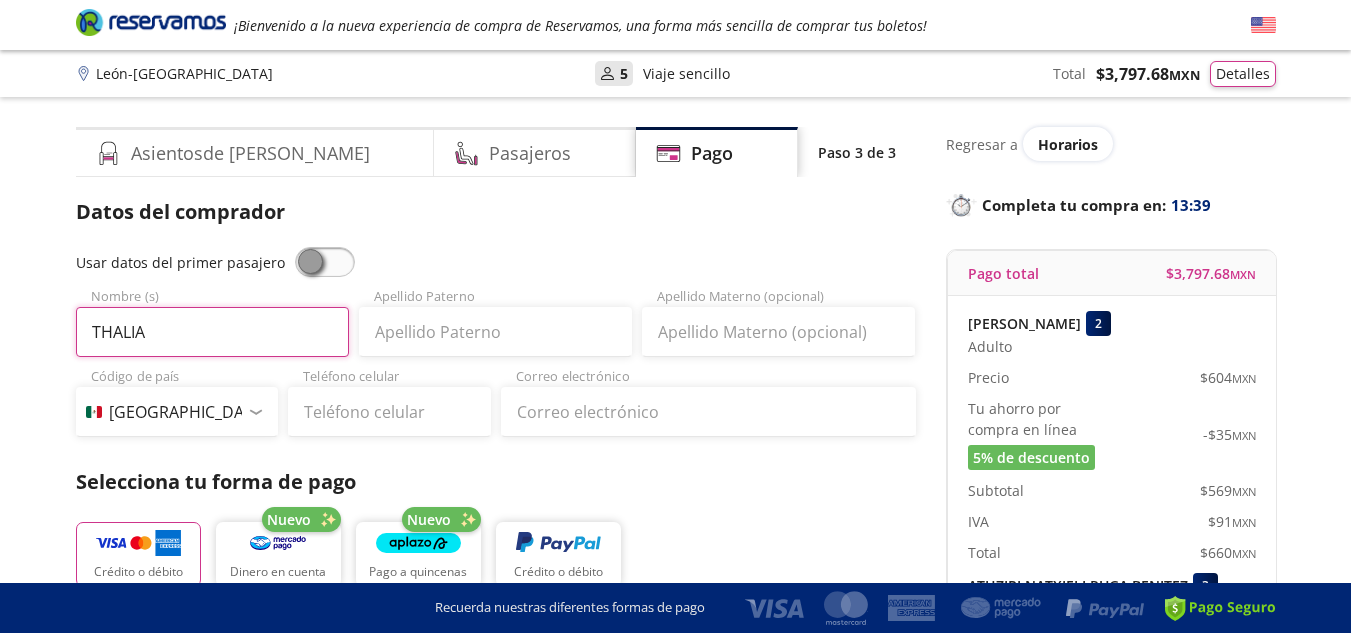 type on "THALIA" 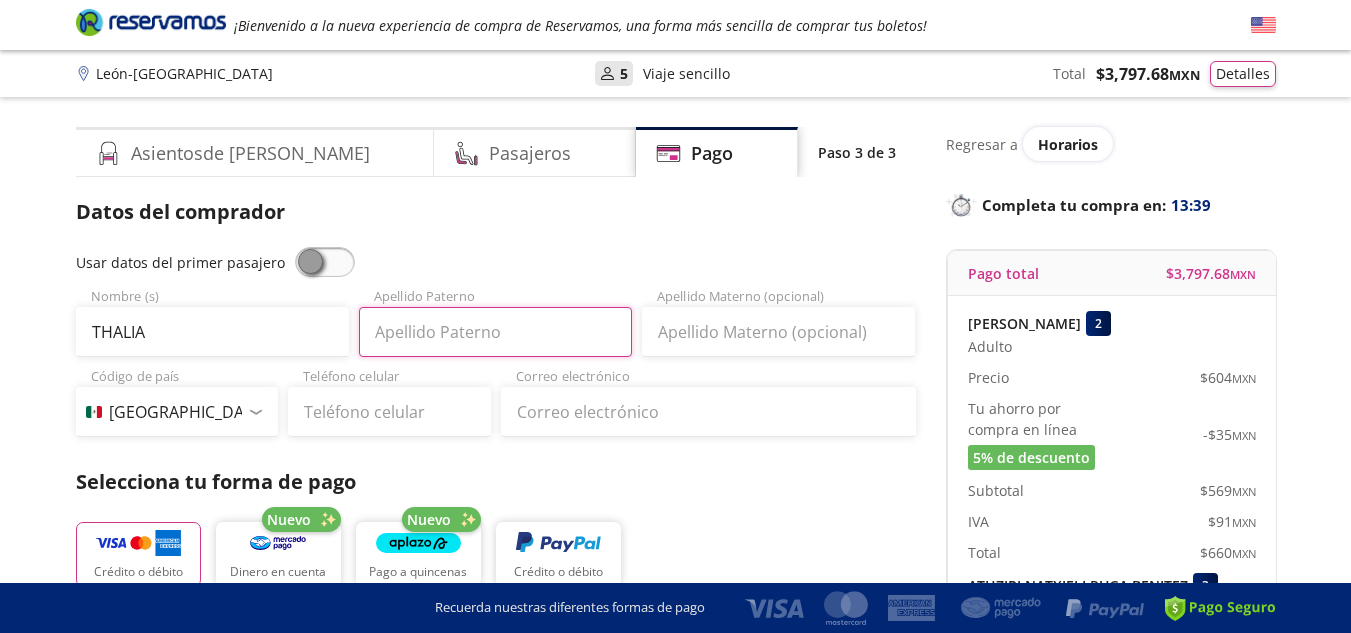 click on "Apellido Paterno" at bounding box center (495, 332) 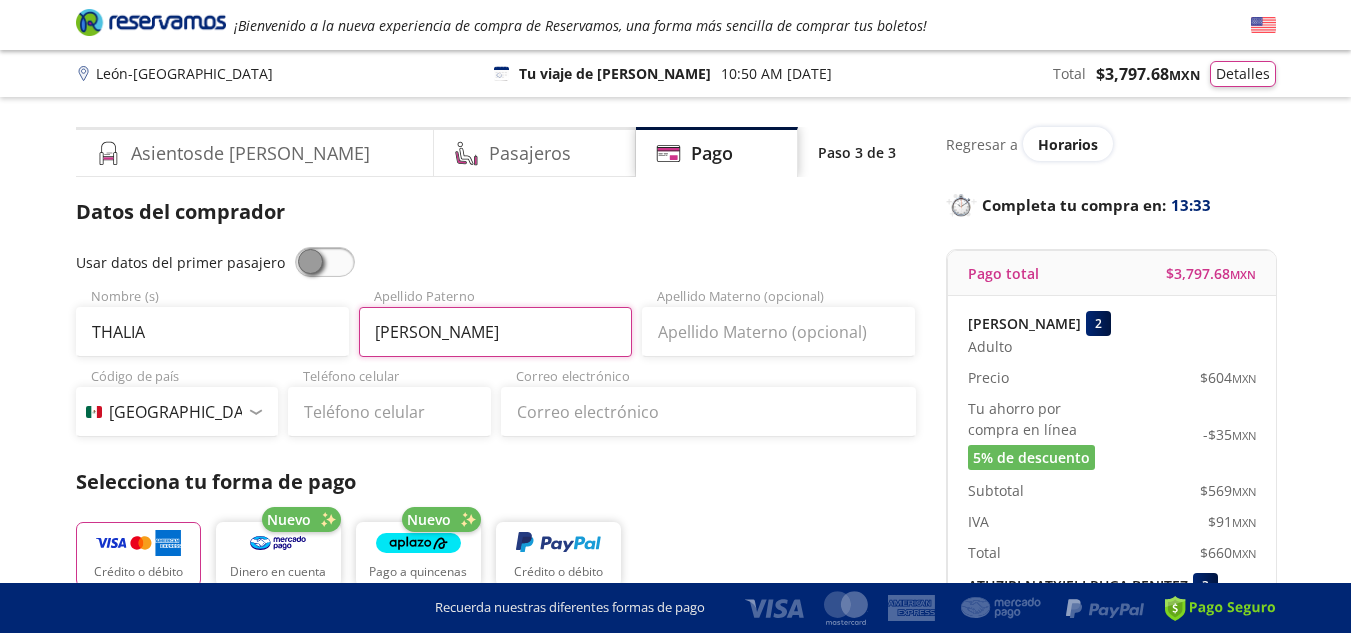 type on "[PERSON_NAME]" 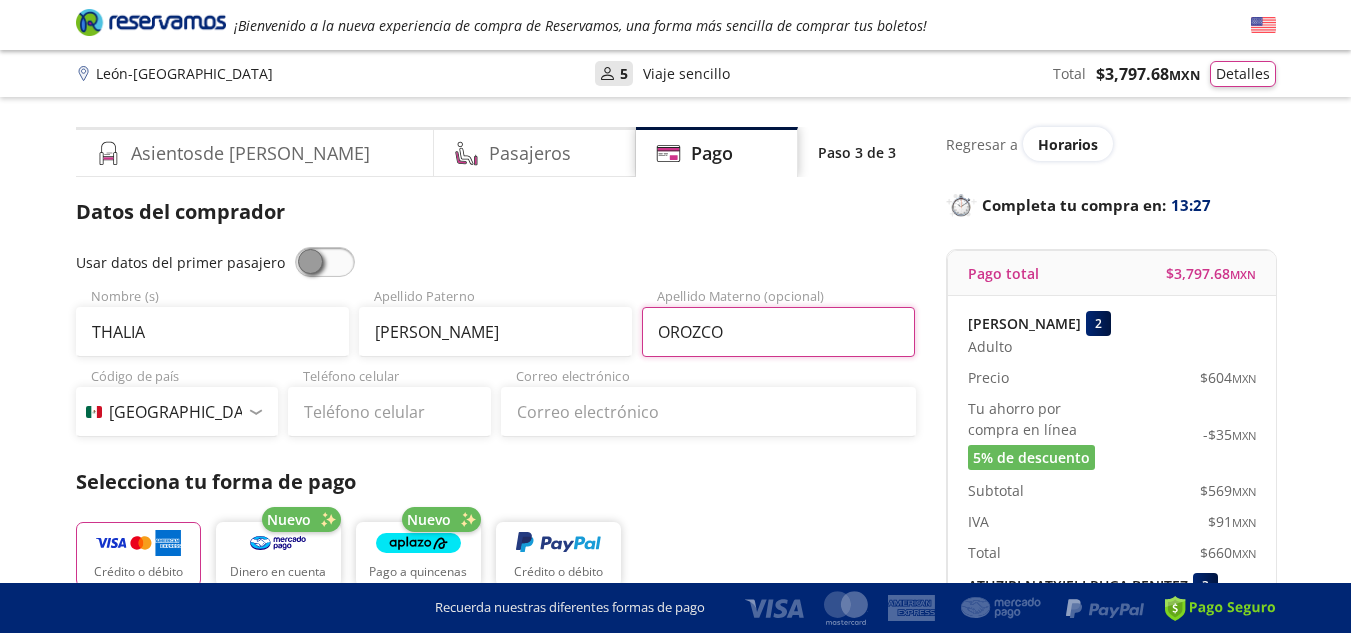 type on "OROZCO" 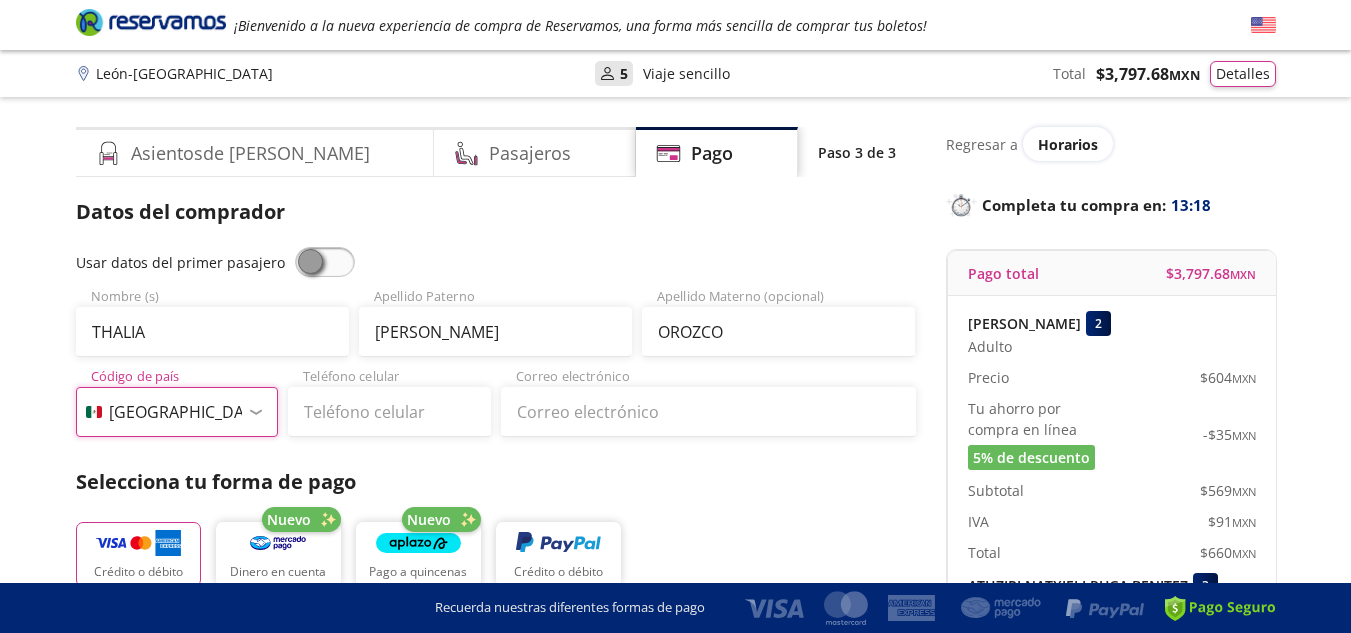 click on "Código de país [GEOGRAPHIC_DATA] +1 [GEOGRAPHIC_DATA] +52 [GEOGRAPHIC_DATA] +57 [GEOGRAPHIC_DATA] +55 [GEOGRAPHIC_DATA] +93 [GEOGRAPHIC_DATA] +355 [GEOGRAPHIC_DATA] +49 [GEOGRAPHIC_DATA] +376 [GEOGRAPHIC_DATA] +244 [GEOGRAPHIC_DATA] +1 [GEOGRAPHIC_DATA] +1 [GEOGRAPHIC_DATA] +966 [GEOGRAPHIC_DATA] +213 [GEOGRAPHIC_DATA] +54 [GEOGRAPHIC_DATA] +374 [GEOGRAPHIC_DATA] +297 [GEOGRAPHIC_DATA] +61 [GEOGRAPHIC_DATA] +43 [GEOGRAPHIC_DATA] +994 [GEOGRAPHIC_DATA] +1 [GEOGRAPHIC_DATA] +880 [GEOGRAPHIC_DATA] +1 [GEOGRAPHIC_DATA] +973 [GEOGRAPHIC_DATA] +32 [GEOGRAPHIC_DATA] +501 [GEOGRAPHIC_DATA] +229 [GEOGRAPHIC_DATA] +1 [GEOGRAPHIC_DATA] +375 [GEOGRAPHIC_DATA] +95 [GEOGRAPHIC_DATA] +591 [GEOGRAPHIC_DATA] +387 Botsuana +267 [GEOGRAPHIC_DATA] +673 [GEOGRAPHIC_DATA] +359 [GEOGRAPHIC_DATA] +226 [GEOGRAPHIC_DATA] +257 [GEOGRAPHIC_DATA] +975 [GEOGRAPHIC_DATA] +238 [GEOGRAPHIC_DATA] +855 [GEOGRAPHIC_DATA] +237 [GEOGRAPHIC_DATA] +1 [GEOGRAPHIC_DATA] [GEOGRAPHIC_DATA] +599 [GEOGRAPHIC_DATA] +235 [GEOGRAPHIC_DATA] +56 [GEOGRAPHIC_DATA] +86 [GEOGRAPHIC_DATA] +357 [GEOGRAPHIC_DATA] +269 [GEOGRAPHIC_DATA] +243 [GEOGRAPHIC_DATA] +242 [GEOGRAPHIC_DATA] +850 [GEOGRAPHIC_DATA] +82 [GEOGRAPHIC_DATA] +225 [GEOGRAPHIC_DATA] +506 [GEOGRAPHIC_DATA] +385 [GEOGRAPHIC_DATA] +53 [GEOGRAPHIC_DATA] +599 [GEOGRAPHIC_DATA] +45 [GEOGRAPHIC_DATA] +1 [GEOGRAPHIC_DATA] +593 [GEOGRAPHIC_DATA] +20 [GEOGRAPHIC_DATA] +[GEOGRAPHIC_DATA] +971 [GEOGRAPHIC_DATA] +291 [GEOGRAPHIC_DATA] +421 [GEOGRAPHIC_DATA] +386 [GEOGRAPHIC_DATA] +34 [GEOGRAPHIC_DATA] +372 [GEOGRAPHIC_DATA] +251 [GEOGRAPHIC_DATA] +7 [GEOGRAPHIC_DATA] +679 [GEOGRAPHIC_DATA] +233" at bounding box center [177, 412] 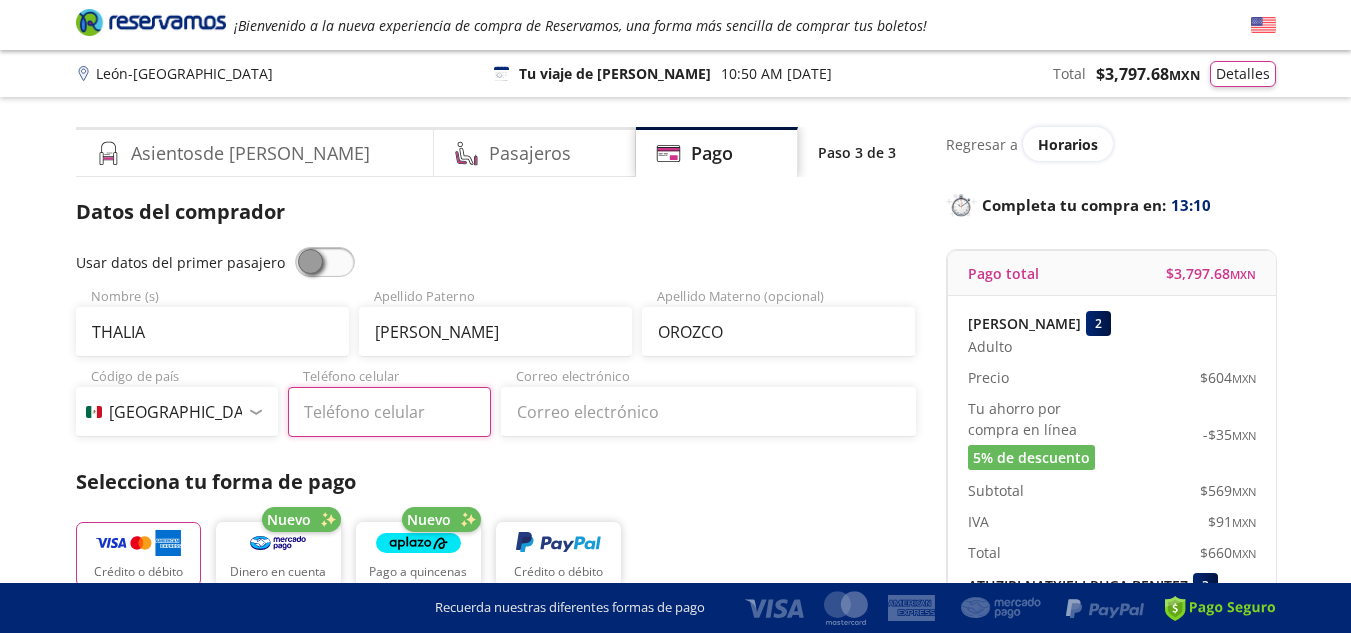 click on "Teléfono celular" at bounding box center (389, 412) 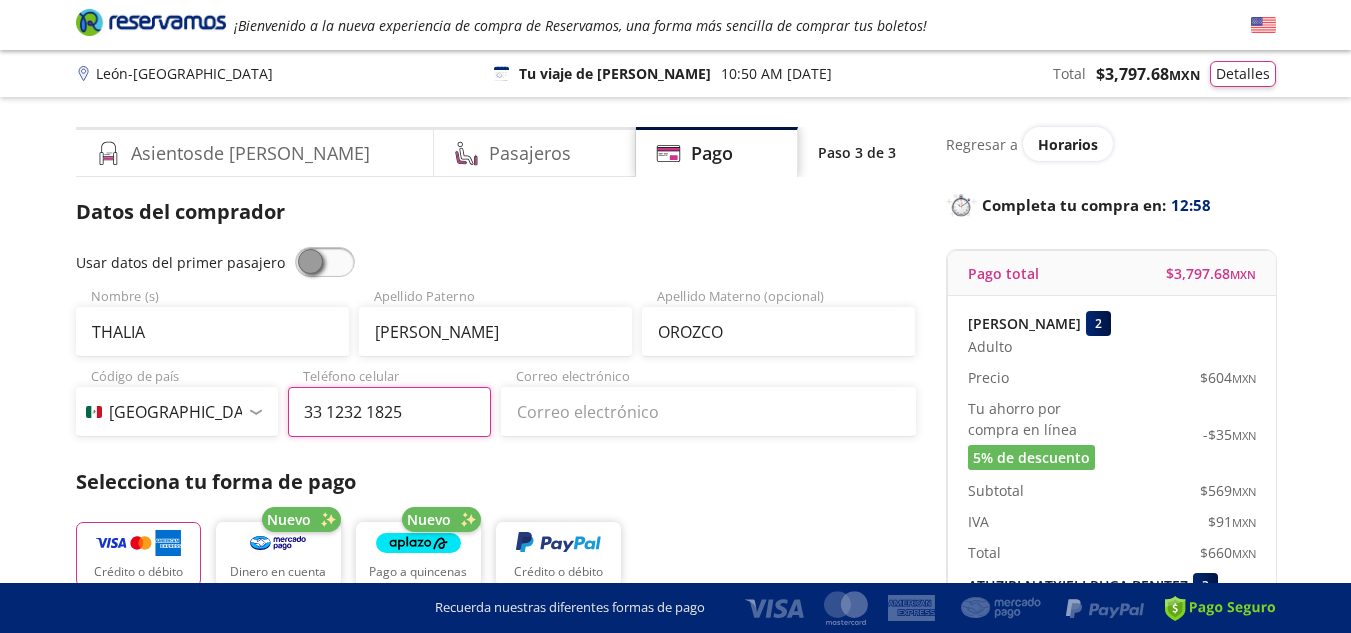 type on "33 1232 1825" 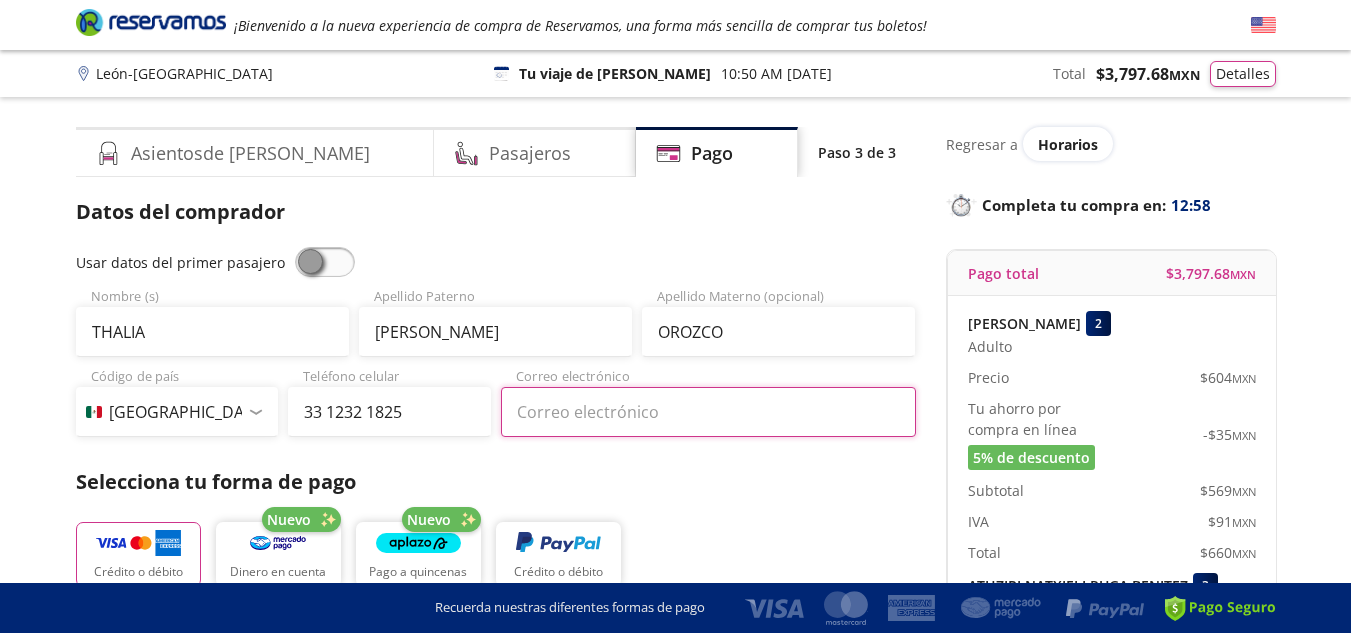 click on "Correo electrónico" at bounding box center (708, 412) 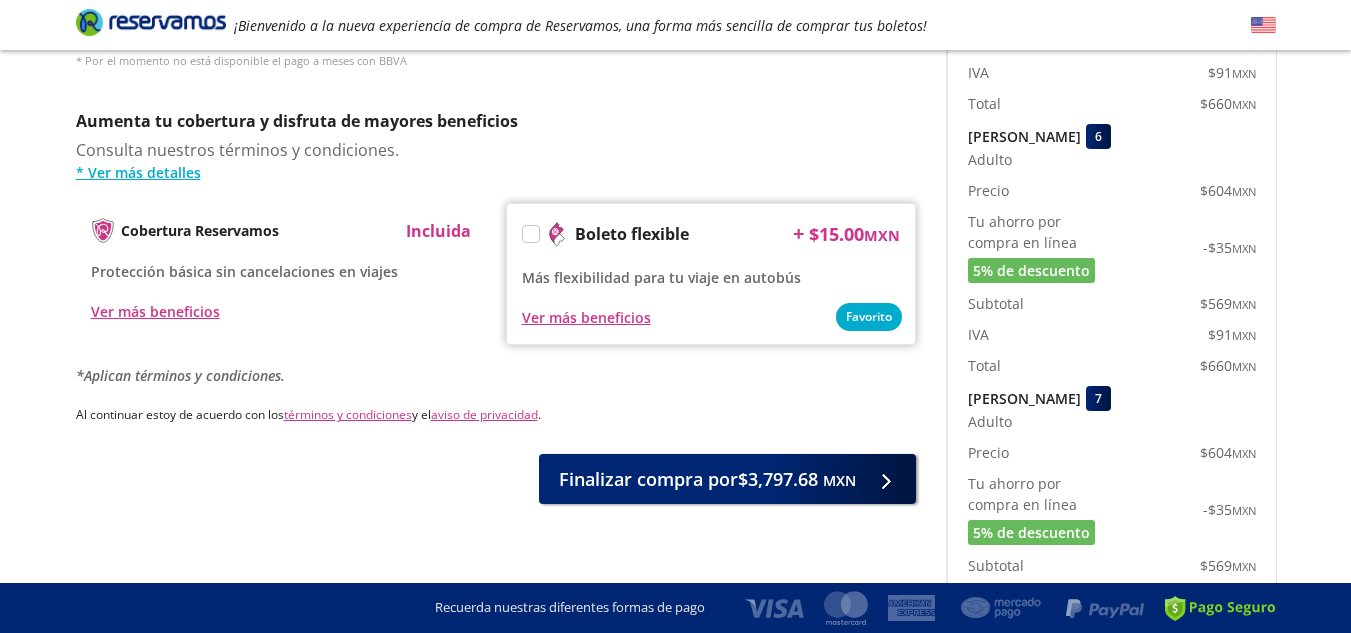 scroll, scrollTop: 976, scrollLeft: 0, axis: vertical 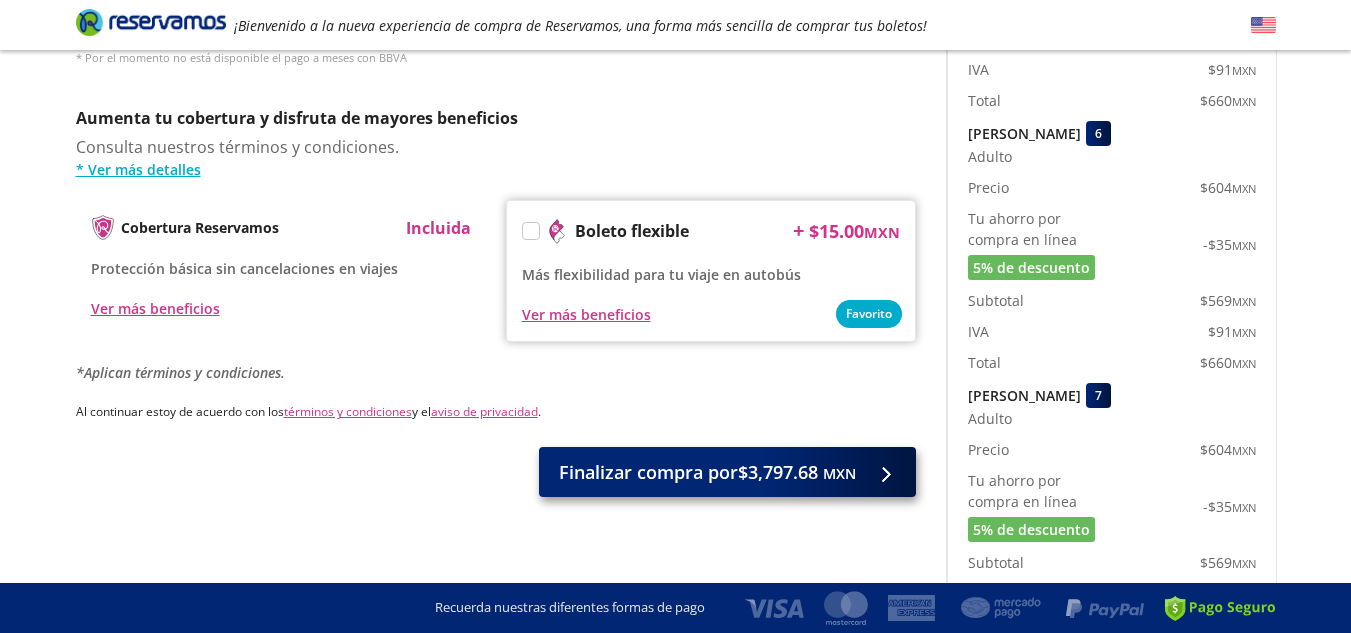 type on "[EMAIL_ADDRESS][DOMAIN_NAME]" 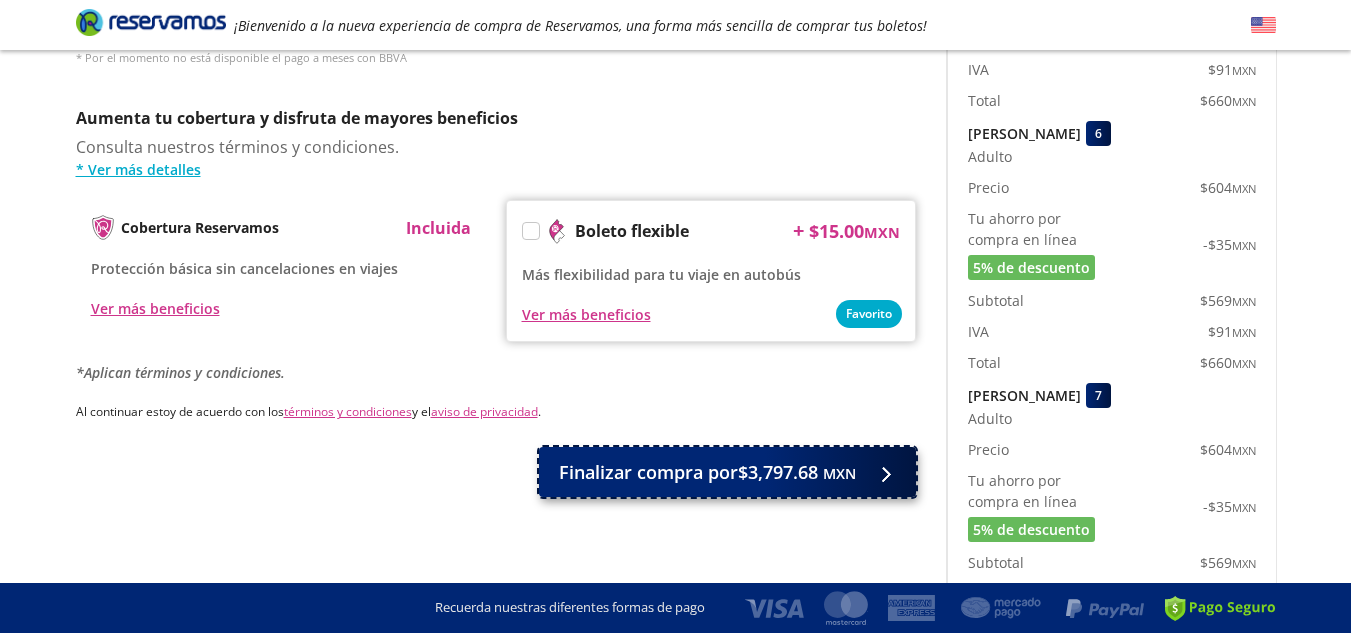 click on "Finalizar compra por  $3,797.68   MXN" at bounding box center (707, 472) 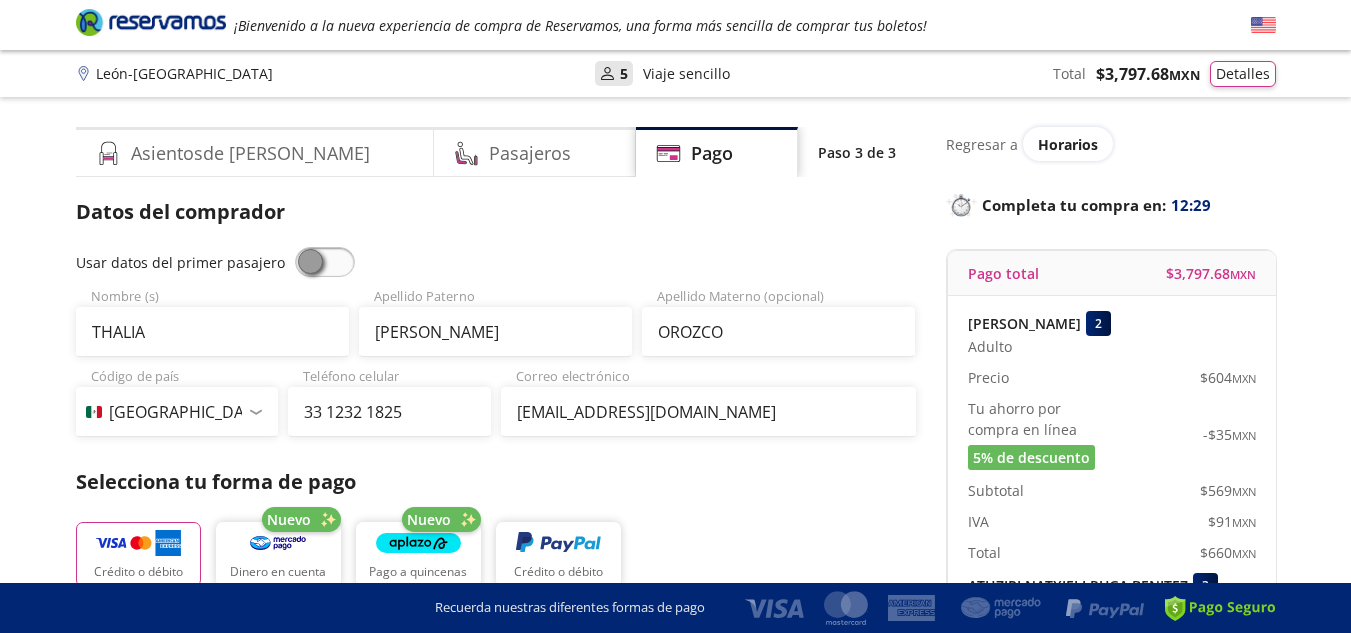 scroll, scrollTop: 1481, scrollLeft: 0, axis: vertical 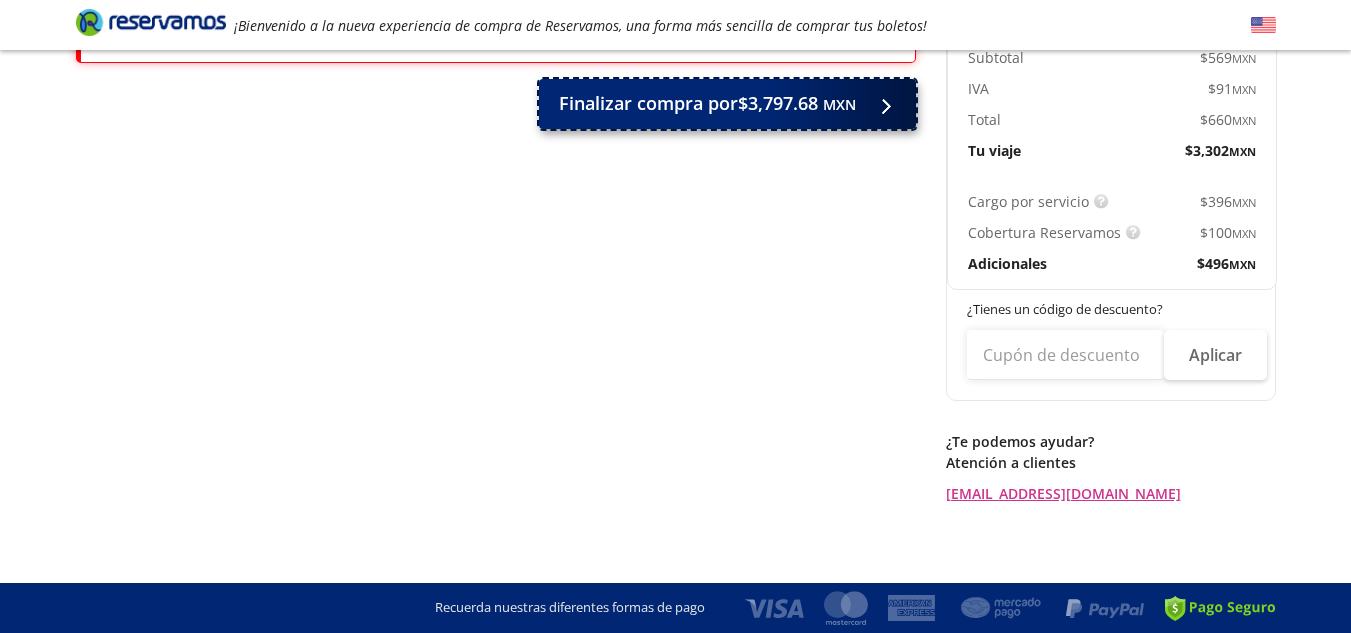 click on "Finalizar compra por  $3,797.68   MXN" at bounding box center (707, 103) 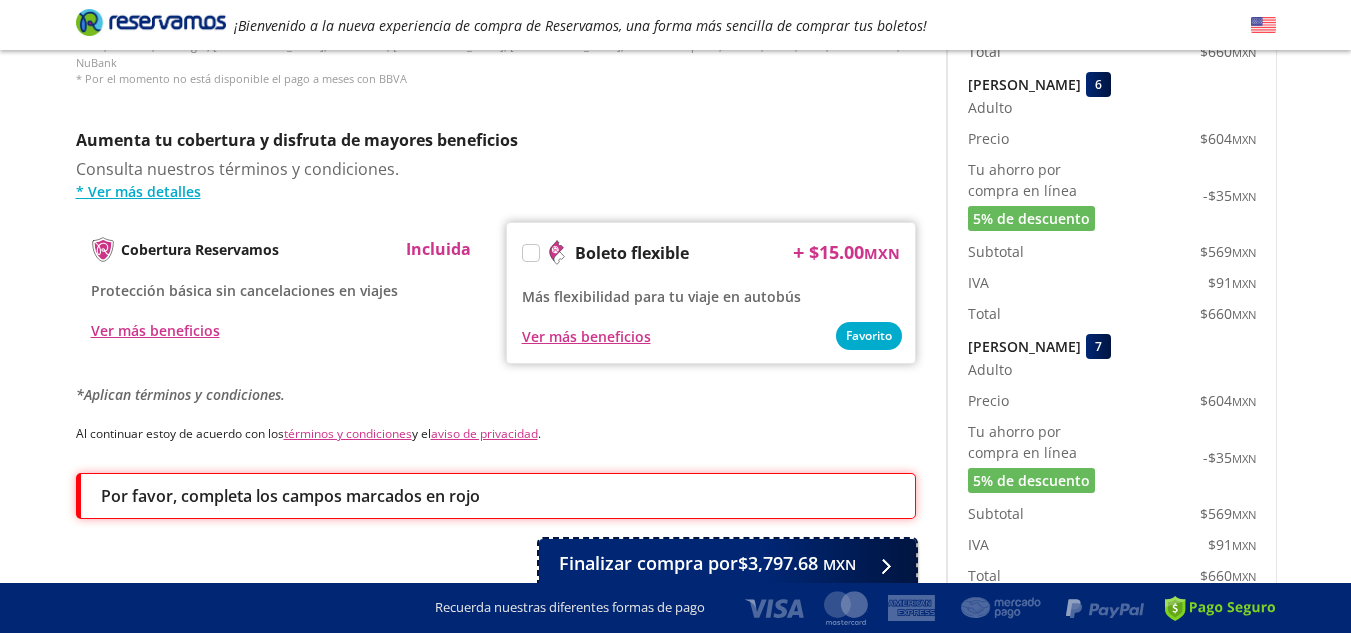 scroll, scrollTop: 1481, scrollLeft: 0, axis: vertical 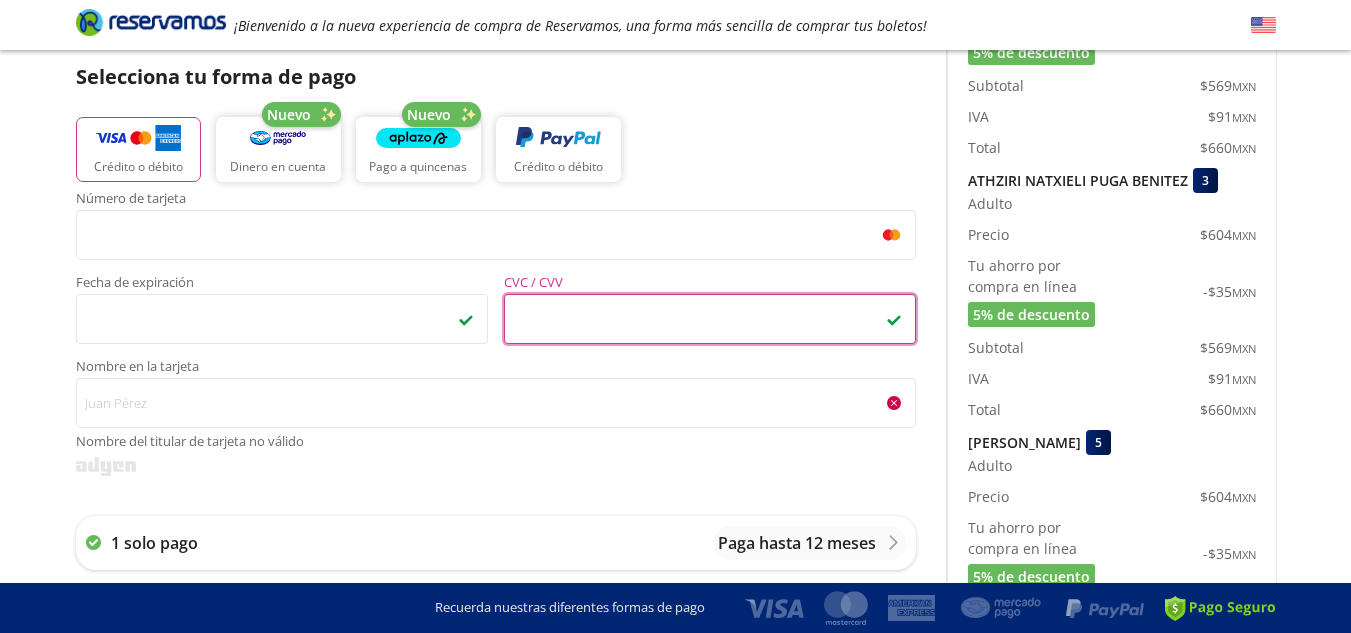 click on "Nombre en la tarjeta Nombre del titular de tarjeta no válido" at bounding box center (496, 406) 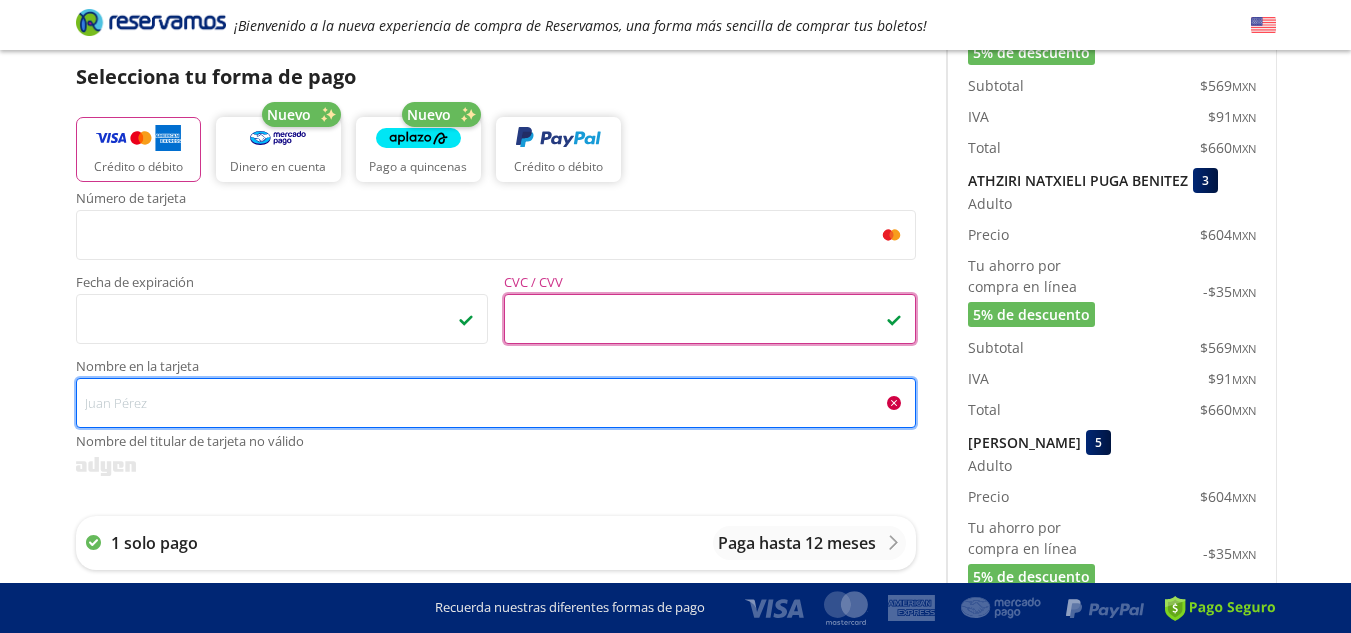 click on "Nombre en la tarjeta Nombre del titular de tarjeta no válido" at bounding box center (496, 403) 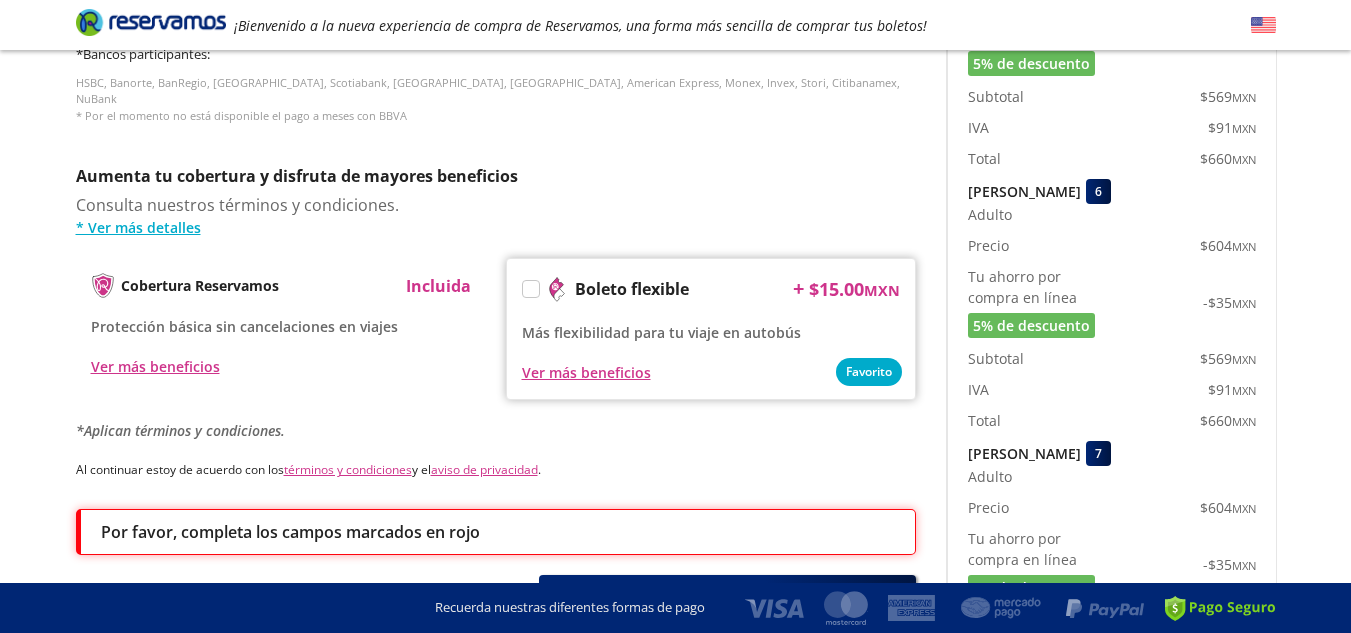 scroll, scrollTop: 958, scrollLeft: 0, axis: vertical 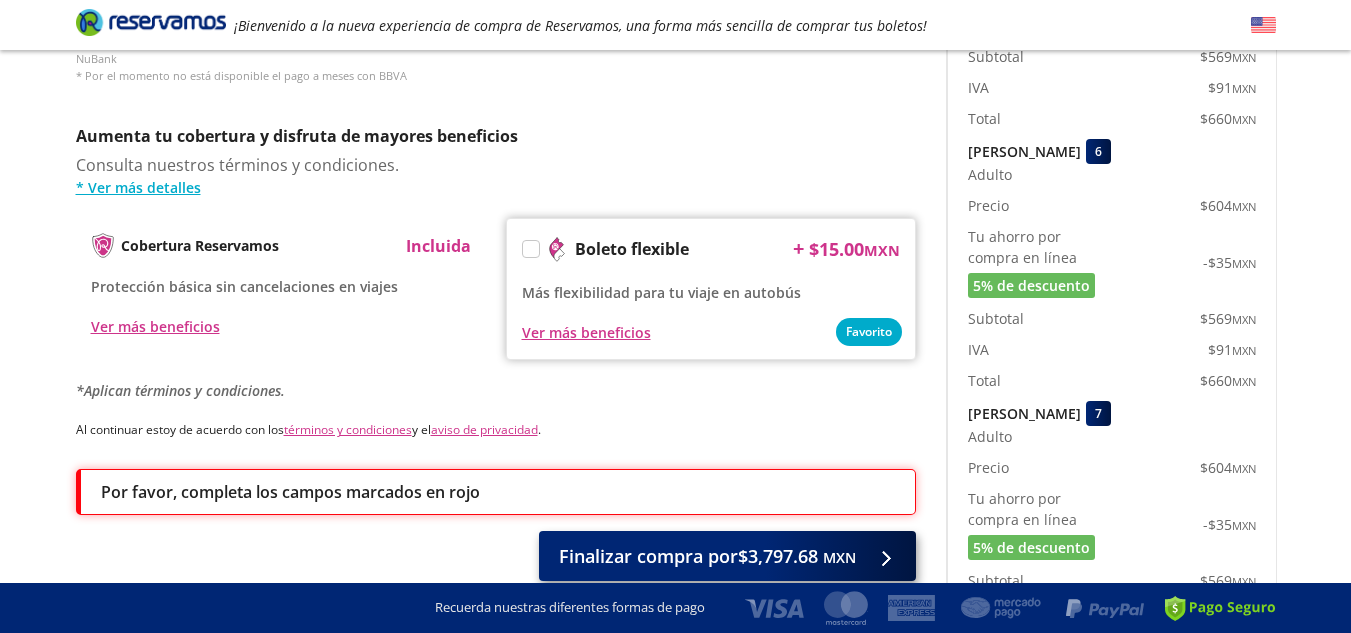 type on "[PERSON_NAME]" 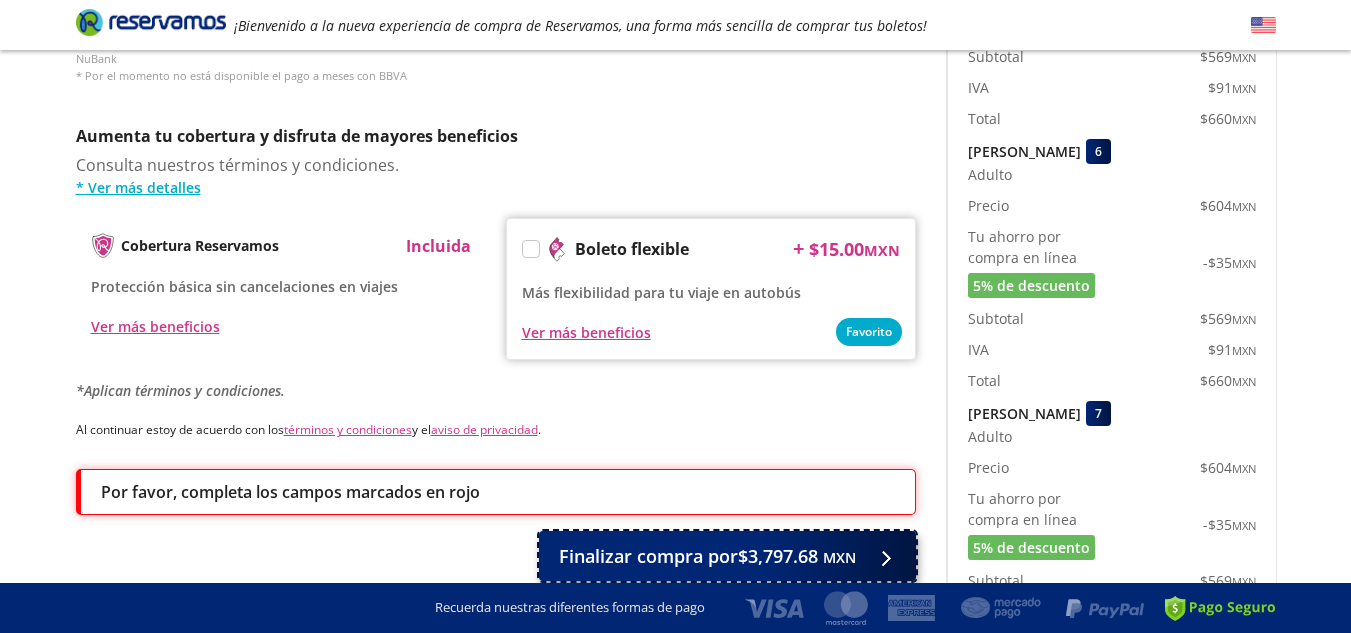 click on "Finalizar compra por  $3,797.68   MXN" at bounding box center (727, 556) 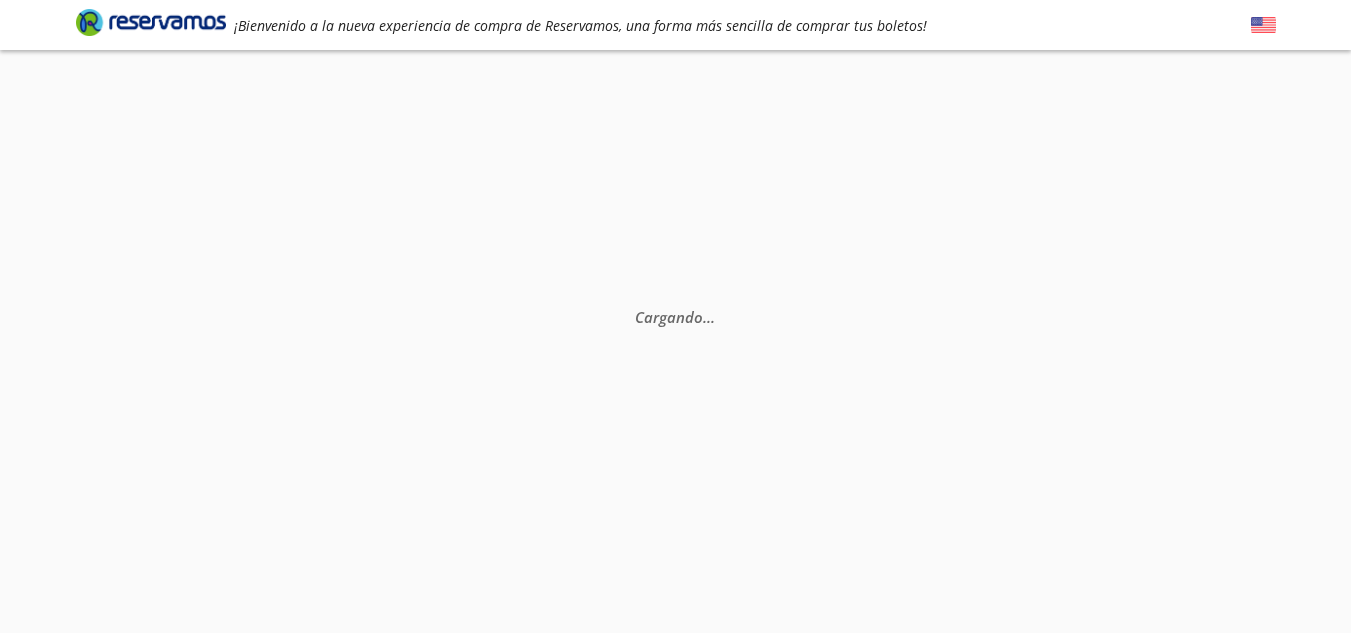 scroll, scrollTop: 0, scrollLeft: 0, axis: both 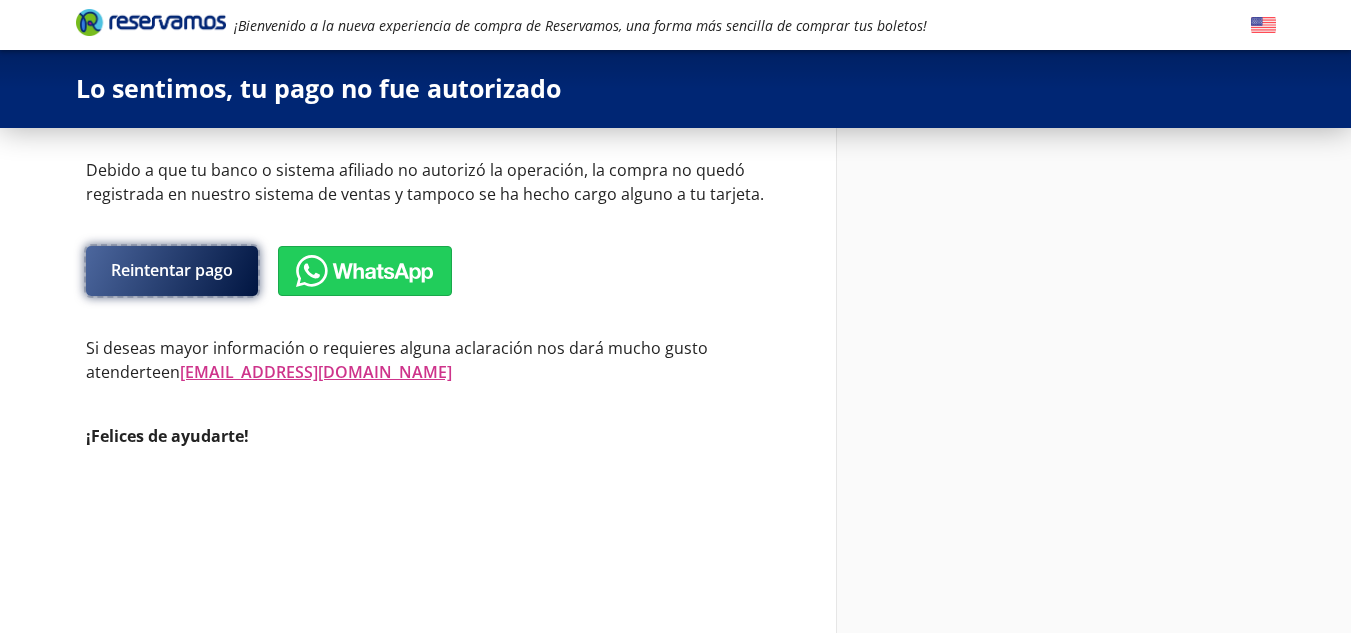 click on "Reintentar pago" at bounding box center [172, 271] 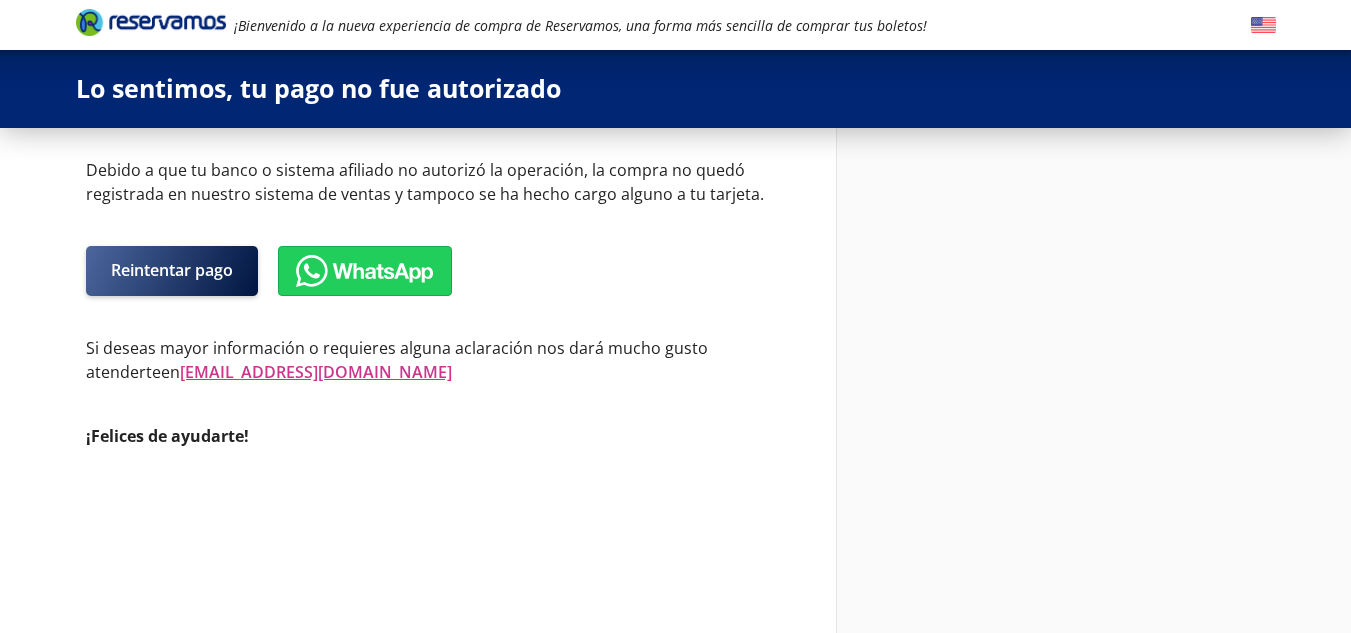 select on "MX" 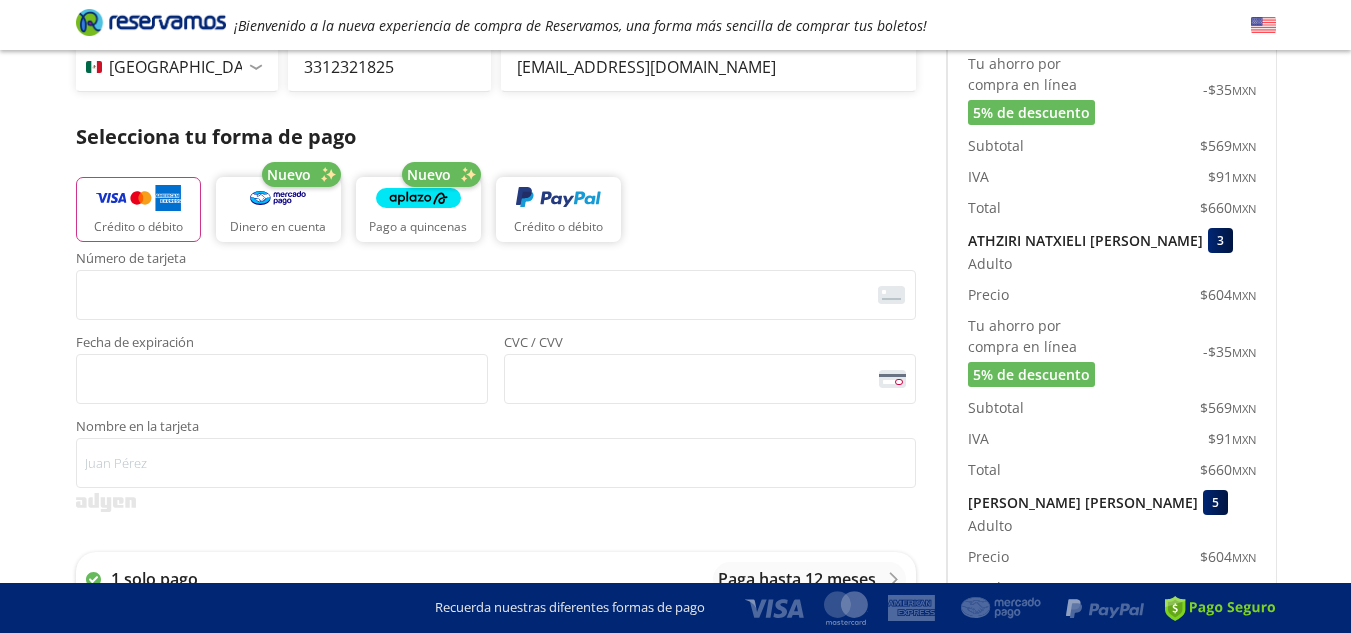 scroll, scrollTop: 363, scrollLeft: 0, axis: vertical 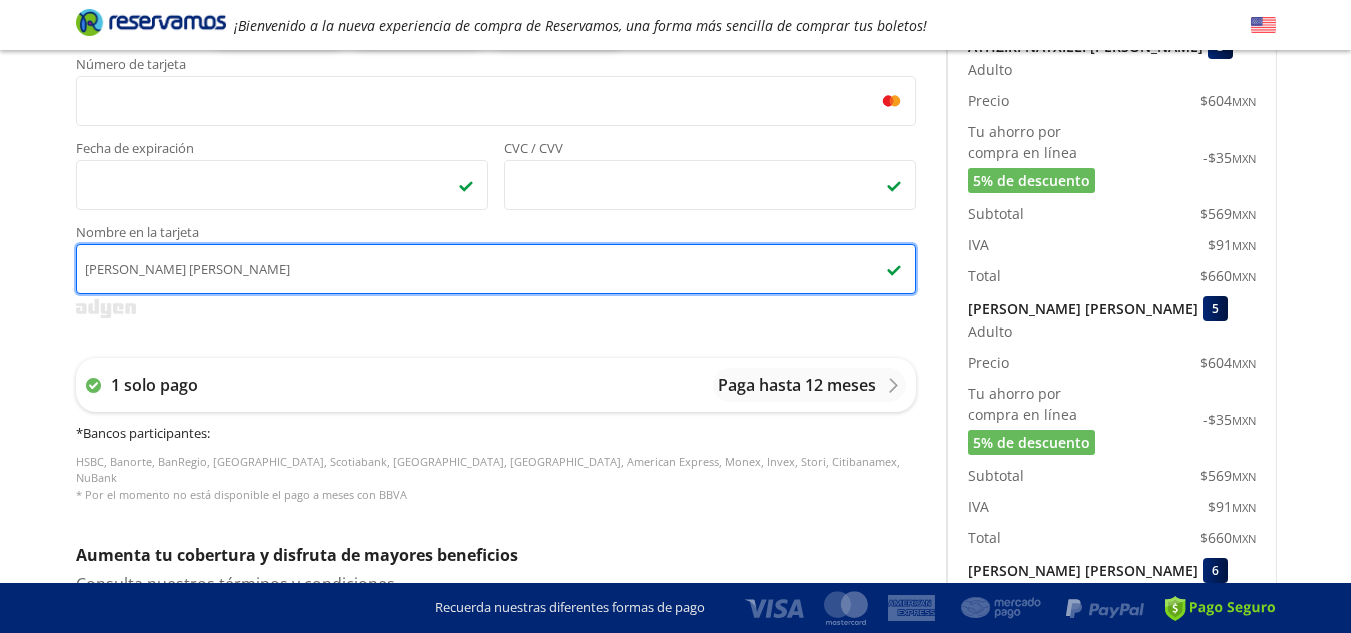 click on "THALIA JULIETA GONZALEZ" at bounding box center [496, 269] 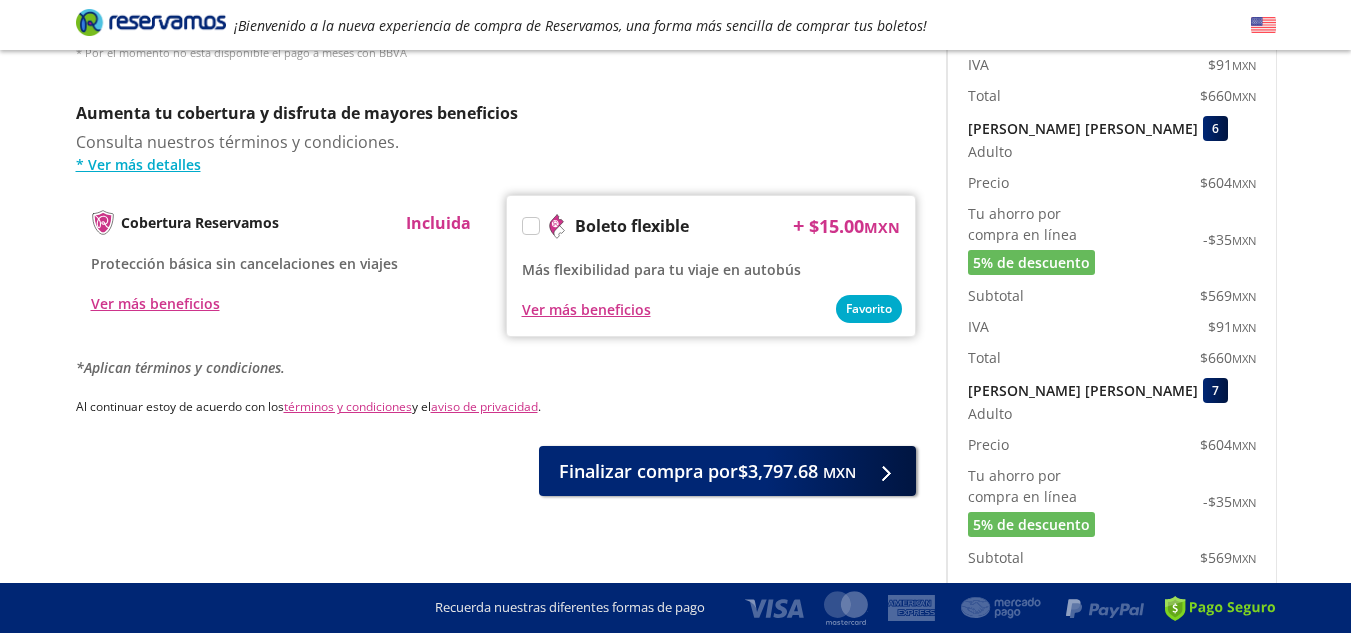 scroll, scrollTop: 1005, scrollLeft: 0, axis: vertical 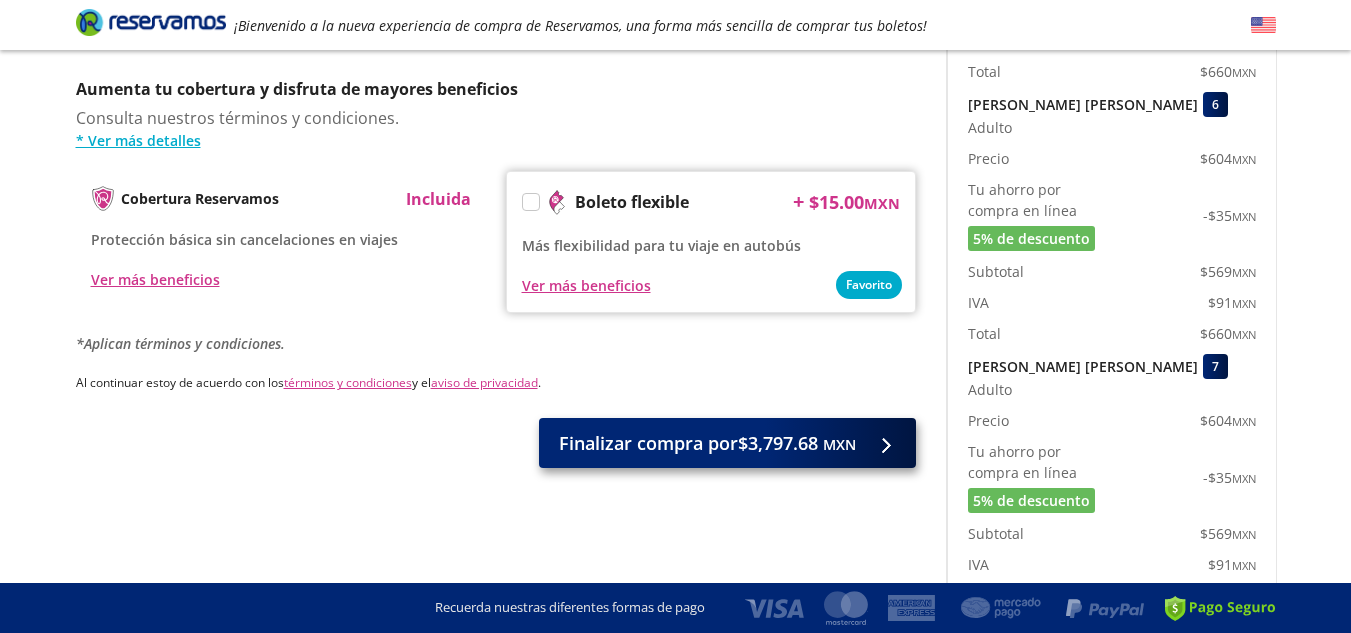 type on "THALIA JULIETA GONZALEZ OROZCO" 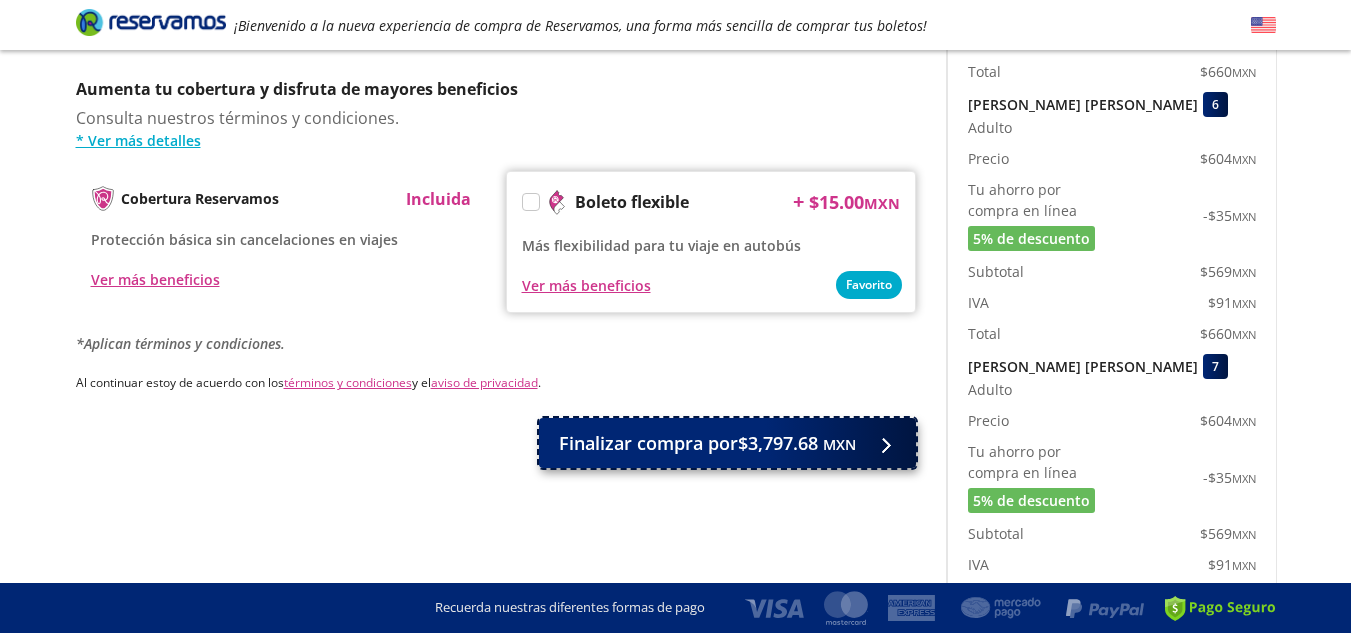 click on "Finalizar compra por  $3,797.68   MXN" at bounding box center [707, 443] 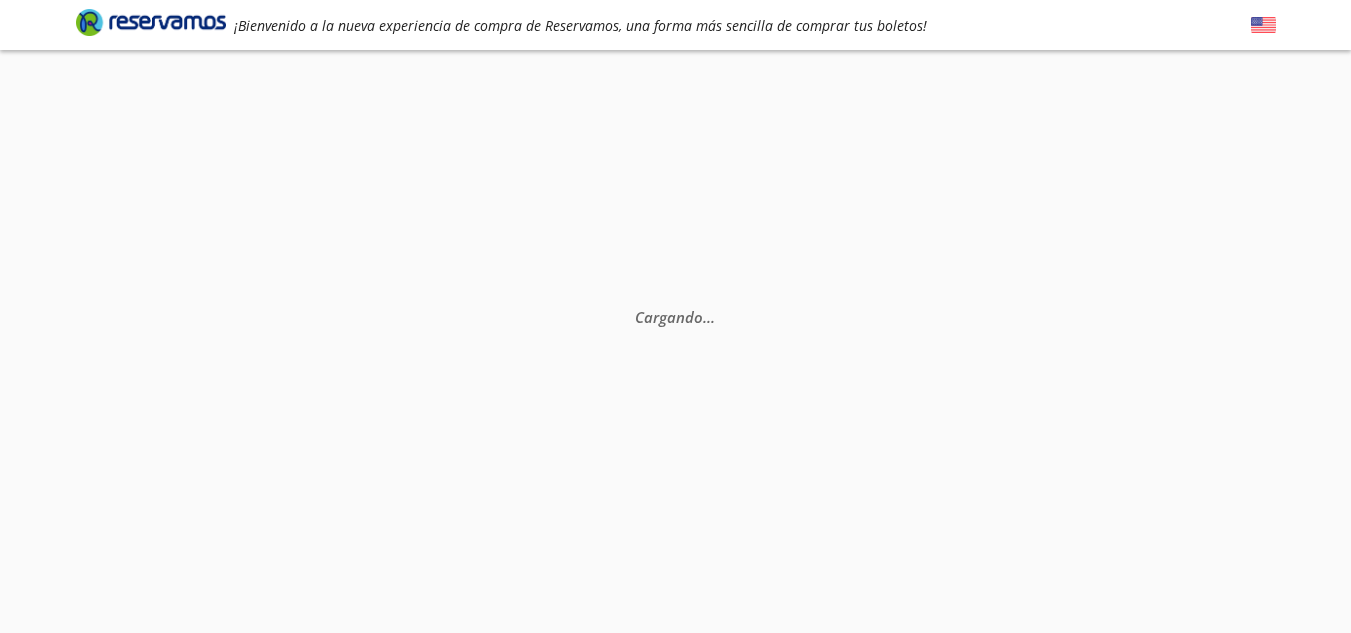 scroll, scrollTop: 0, scrollLeft: 0, axis: both 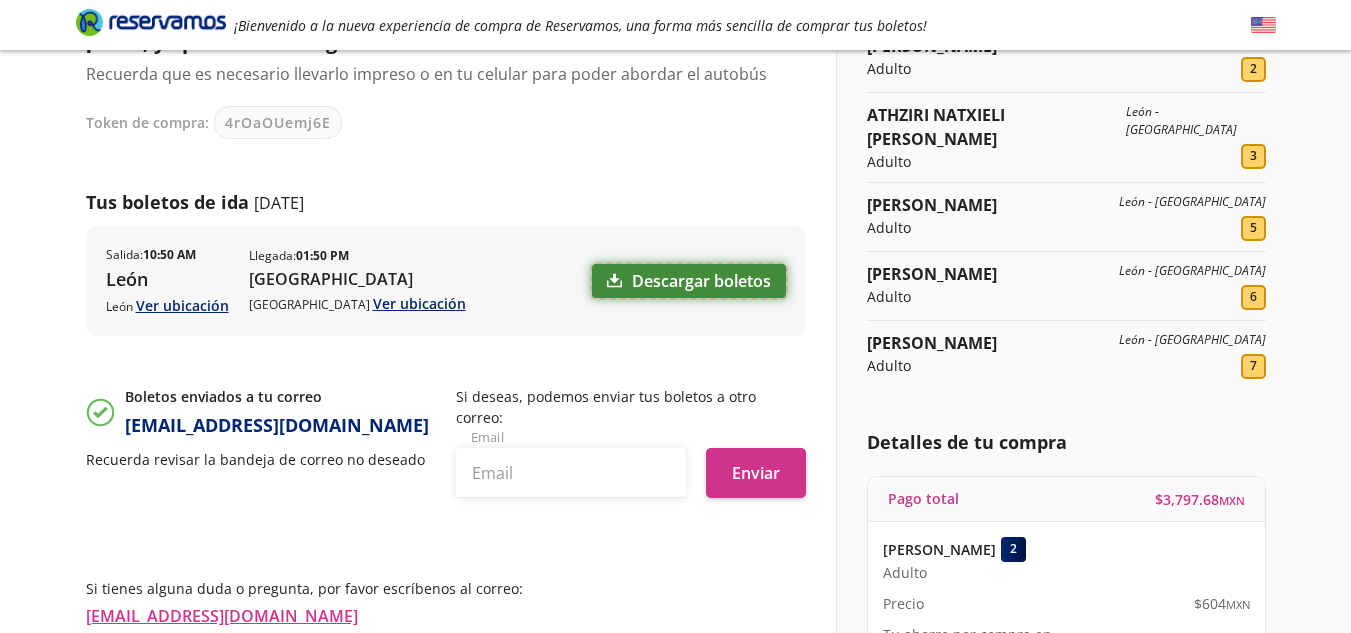 click on "Descargar boletos" at bounding box center [689, 281] 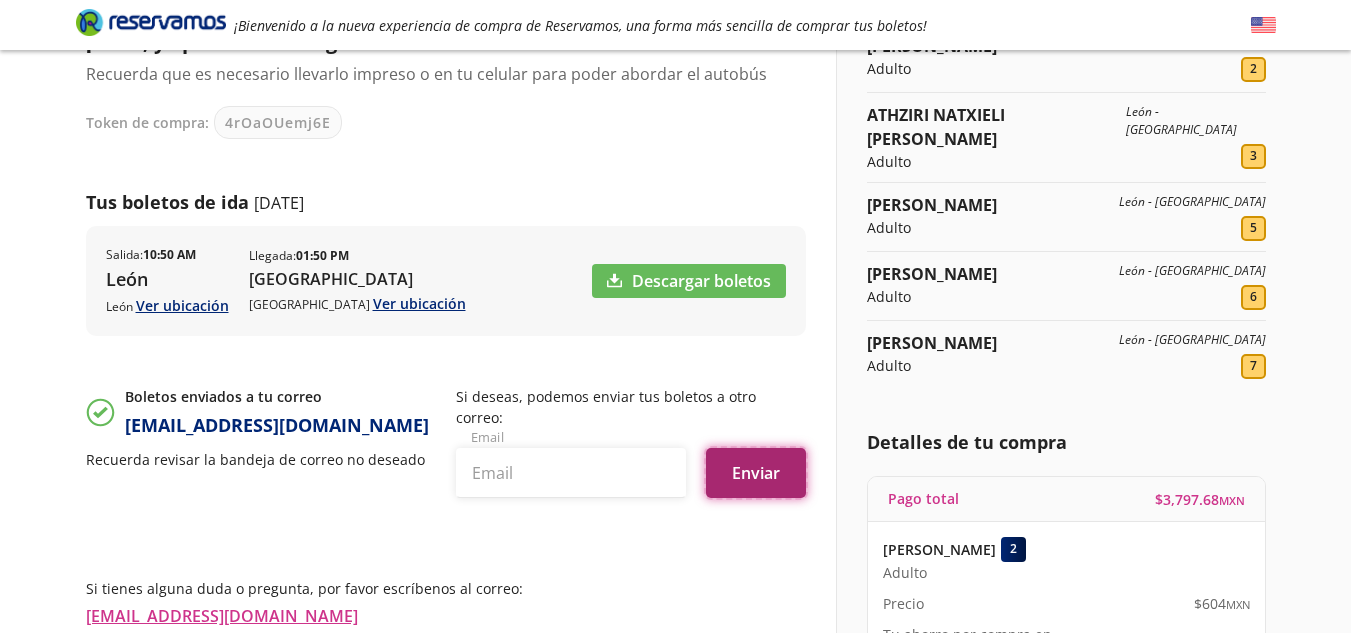 click on "Enviar" at bounding box center (756, 473) 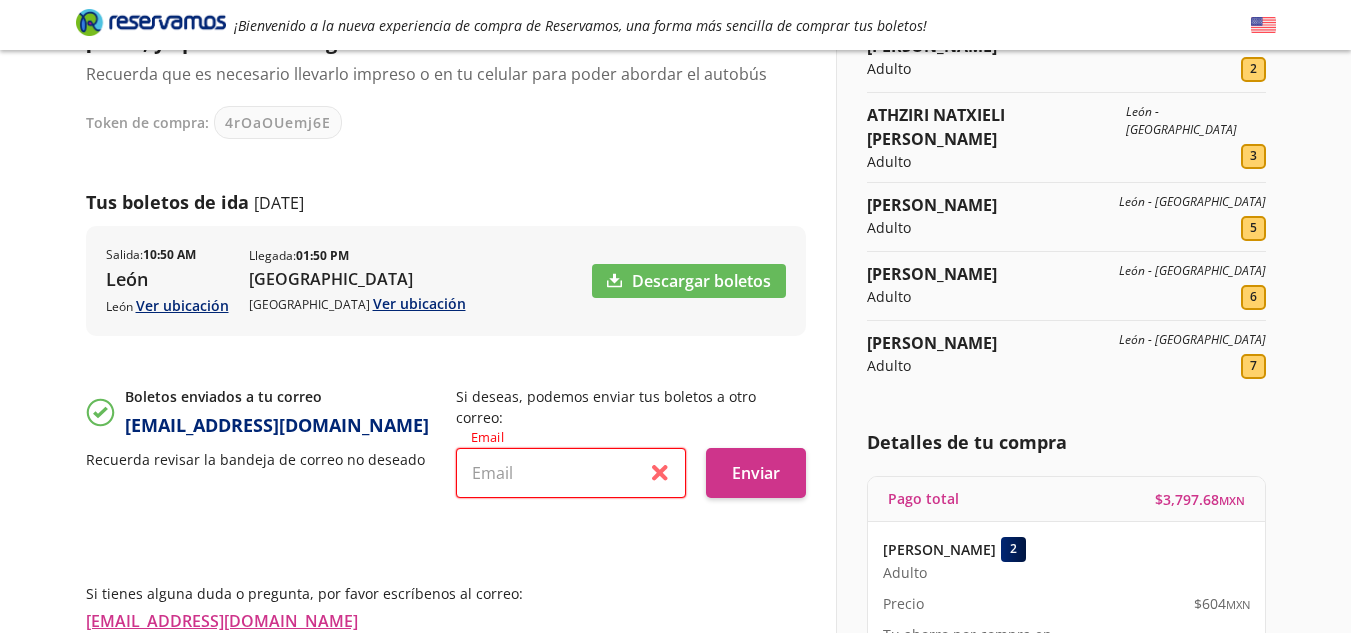 click at bounding box center [571, 473] 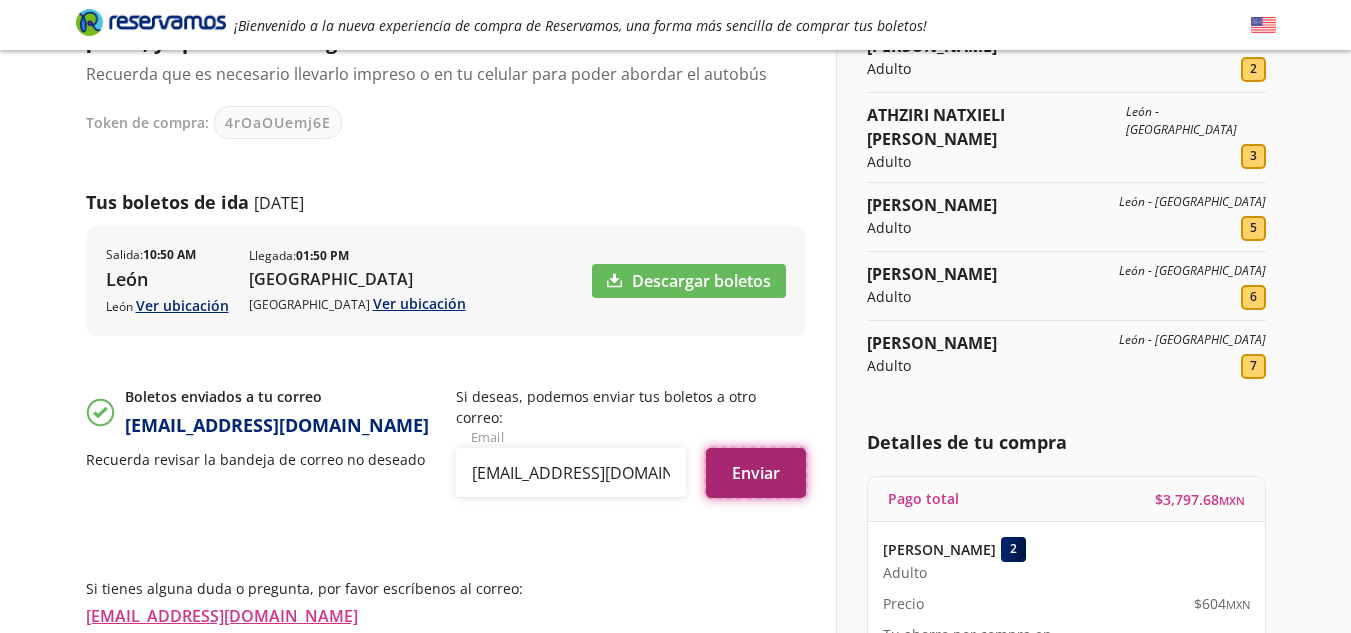 click on "Enviar" at bounding box center [756, 473] 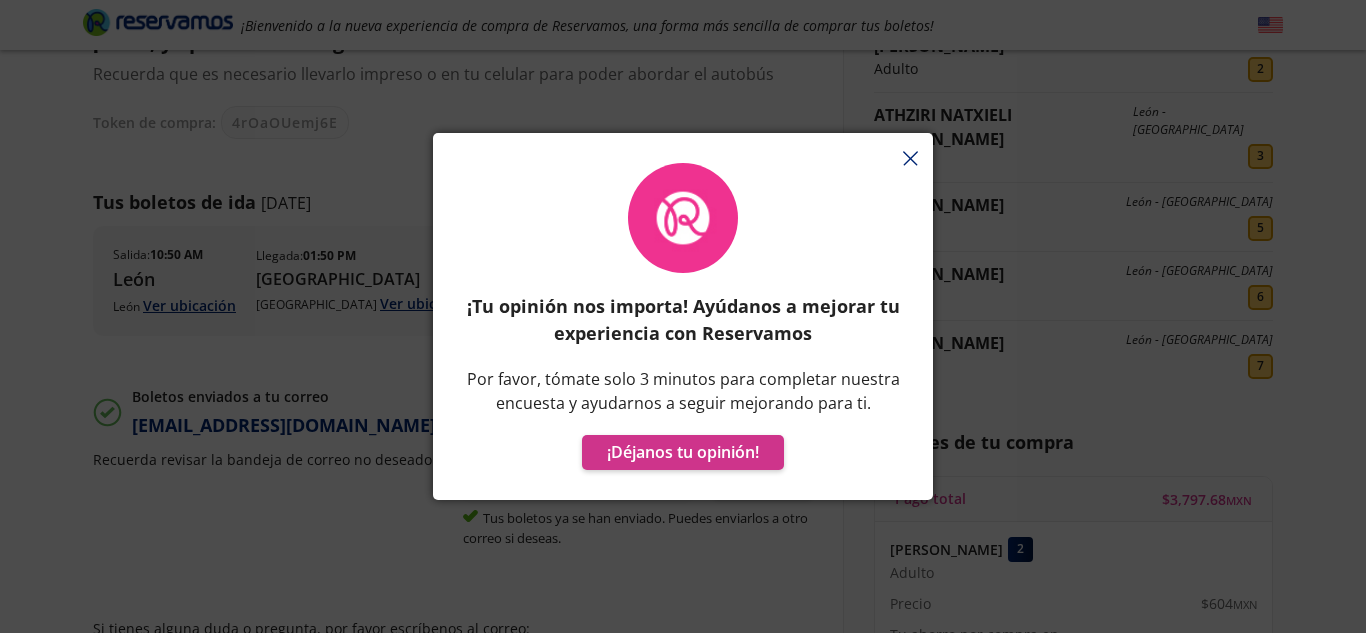 click 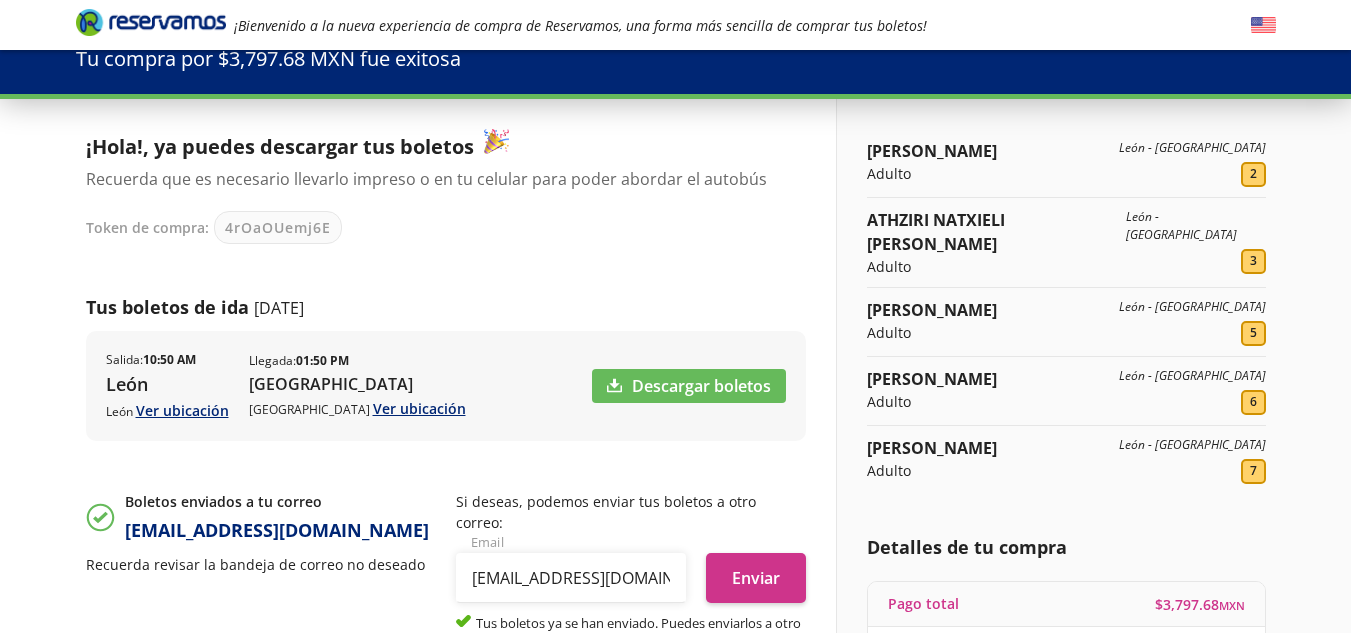 scroll, scrollTop: 23, scrollLeft: 0, axis: vertical 